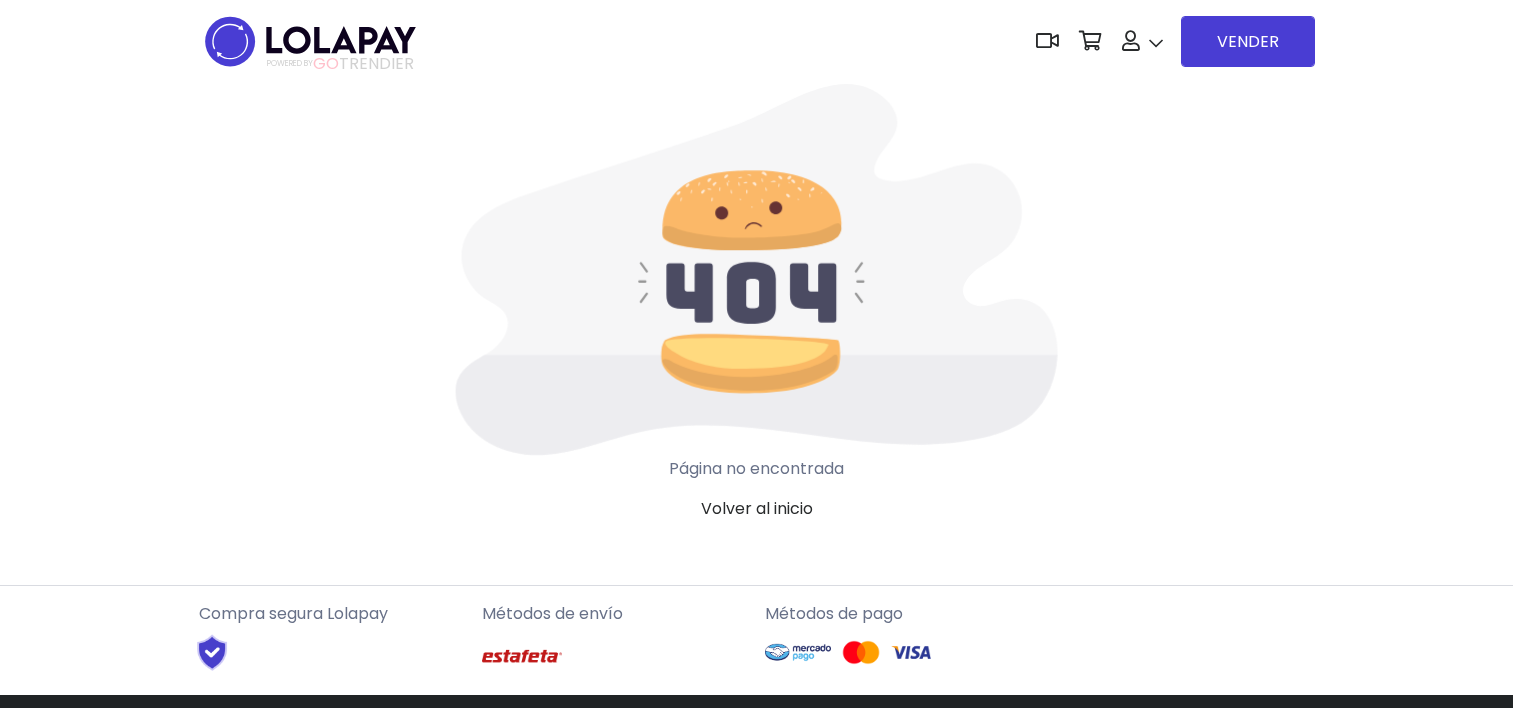 scroll, scrollTop: 0, scrollLeft: 0, axis: both 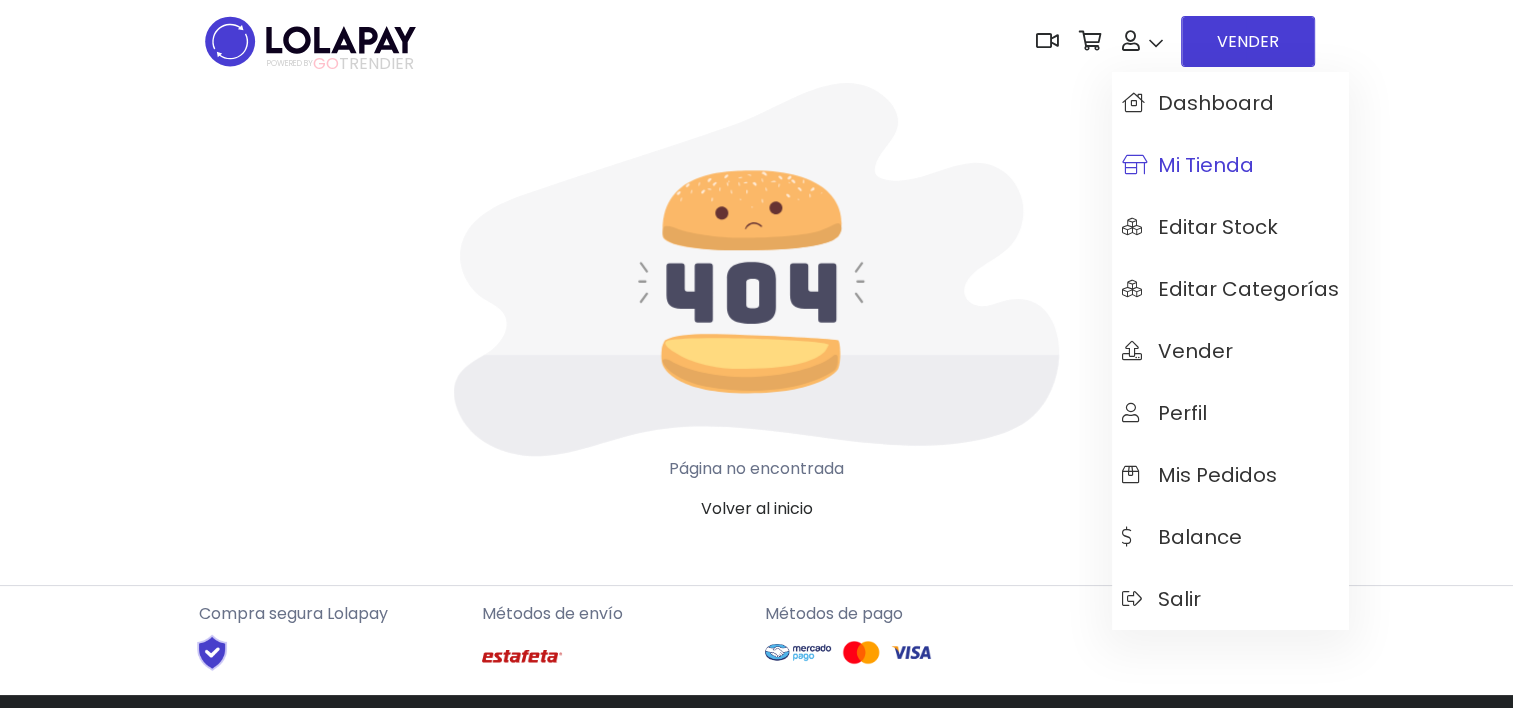 click on "Mi tienda" at bounding box center [1230, 165] 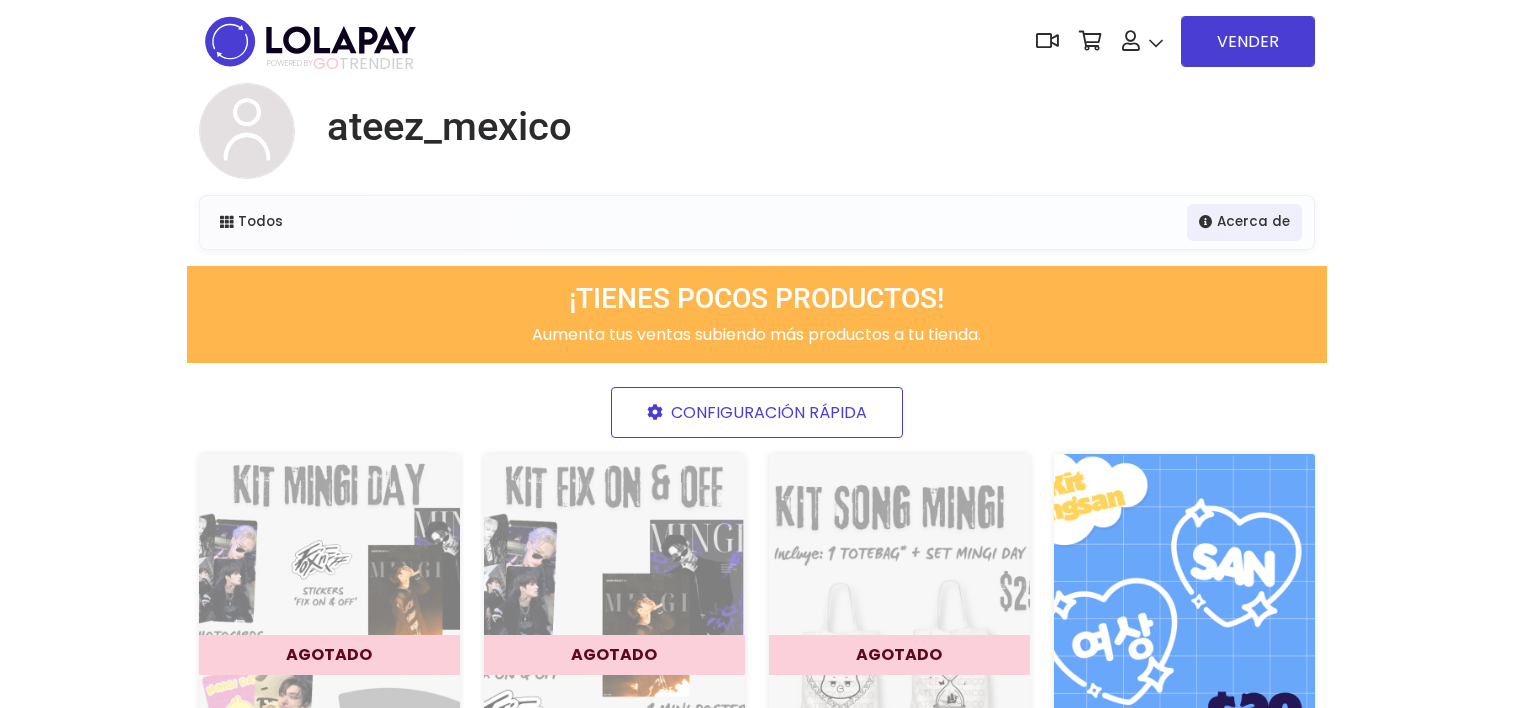 scroll, scrollTop: 0, scrollLeft: 0, axis: both 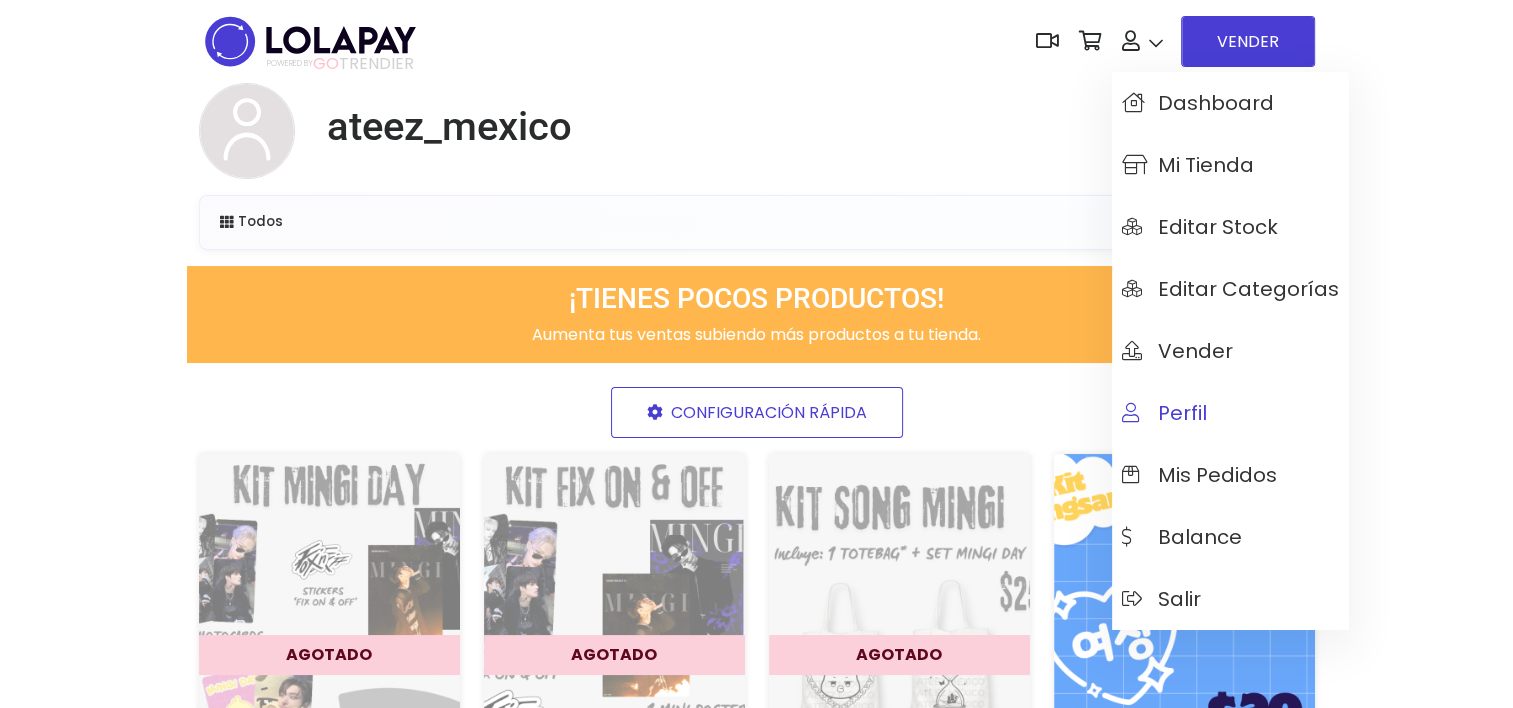 click on "Perfil" at bounding box center (1164, 413) 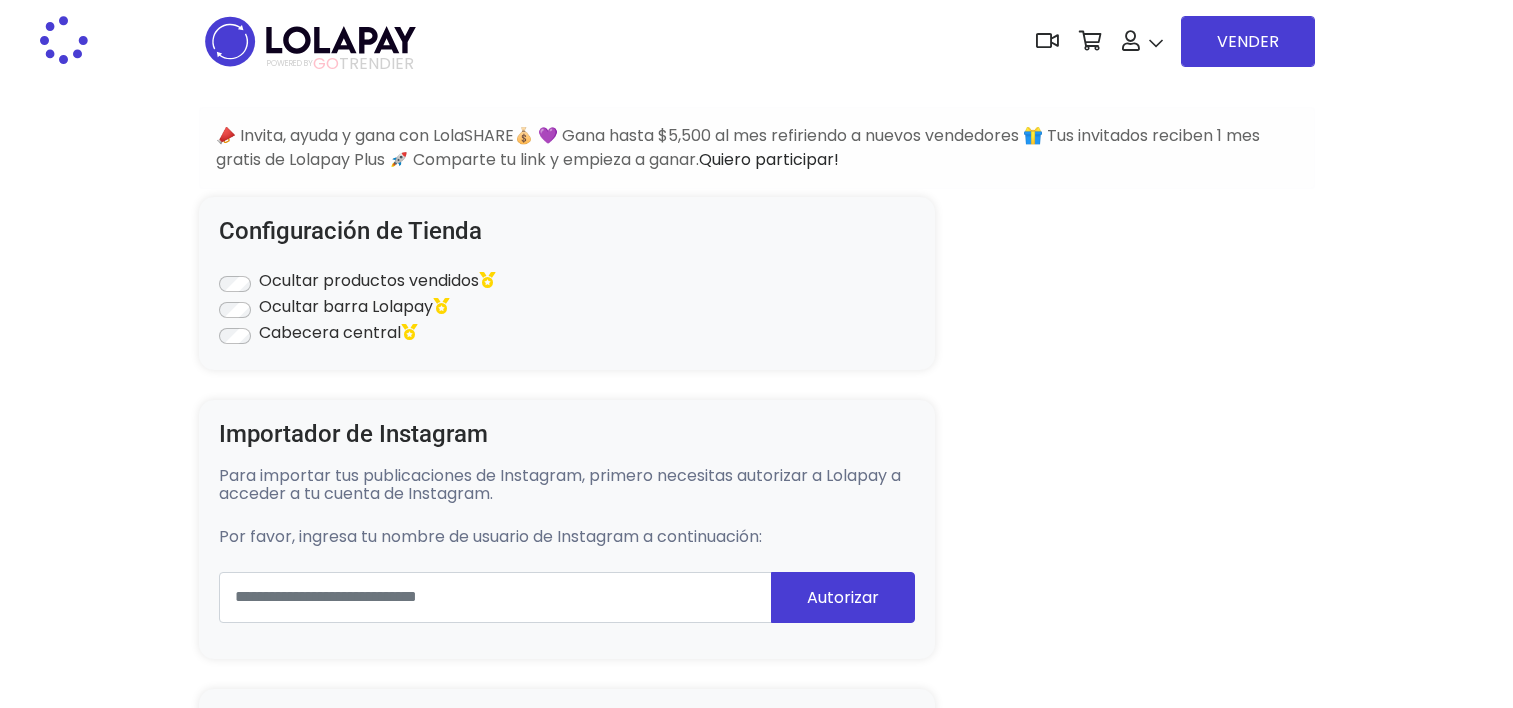 scroll, scrollTop: 0, scrollLeft: 0, axis: both 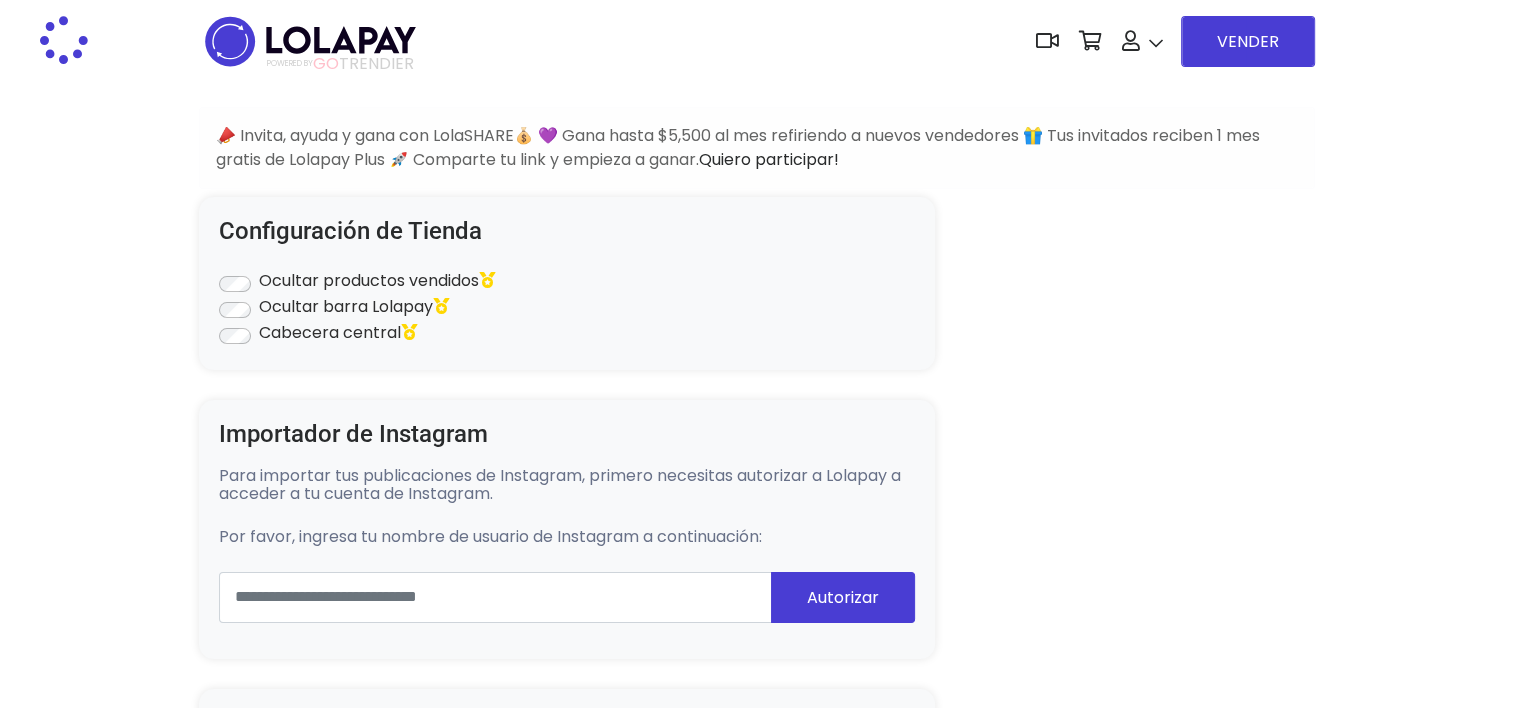 type on "**********" 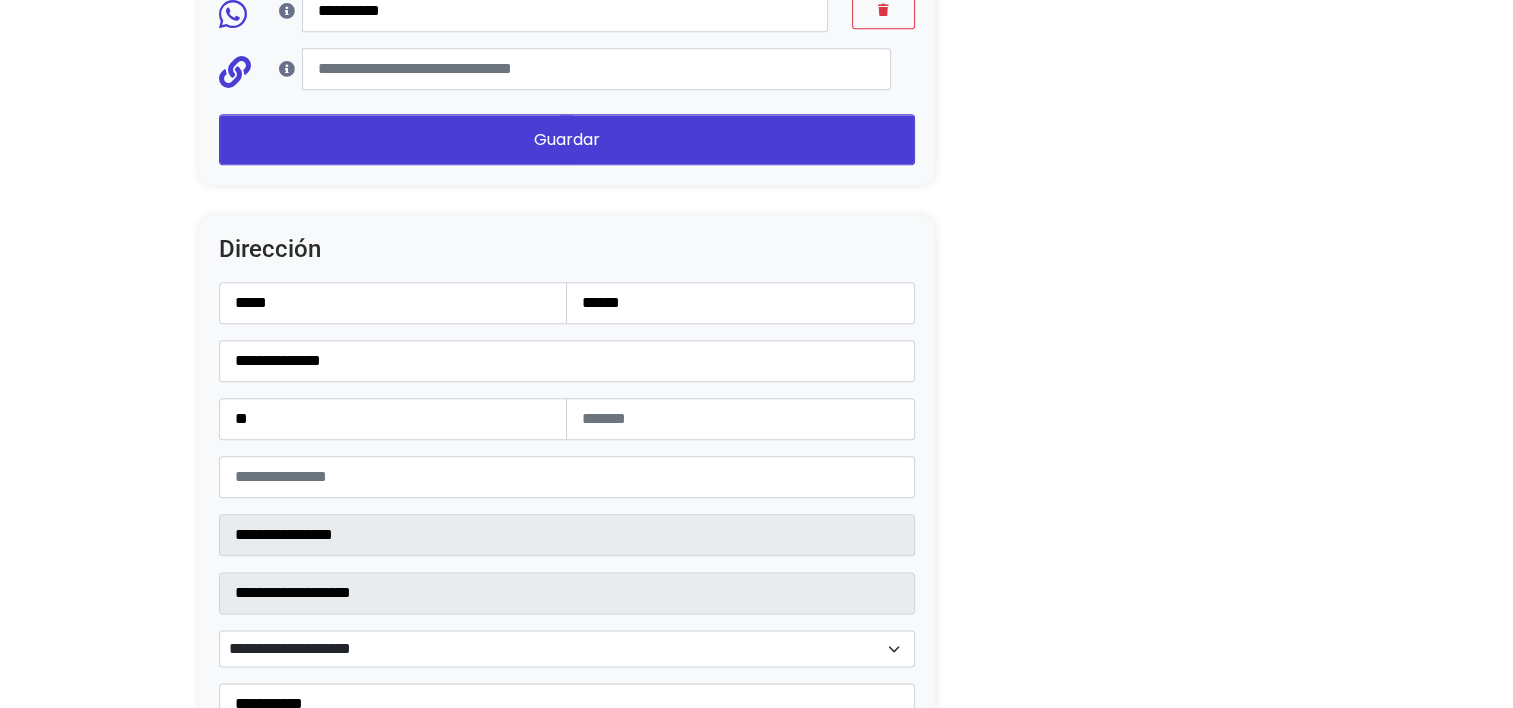 scroll, scrollTop: 2280, scrollLeft: 0, axis: vertical 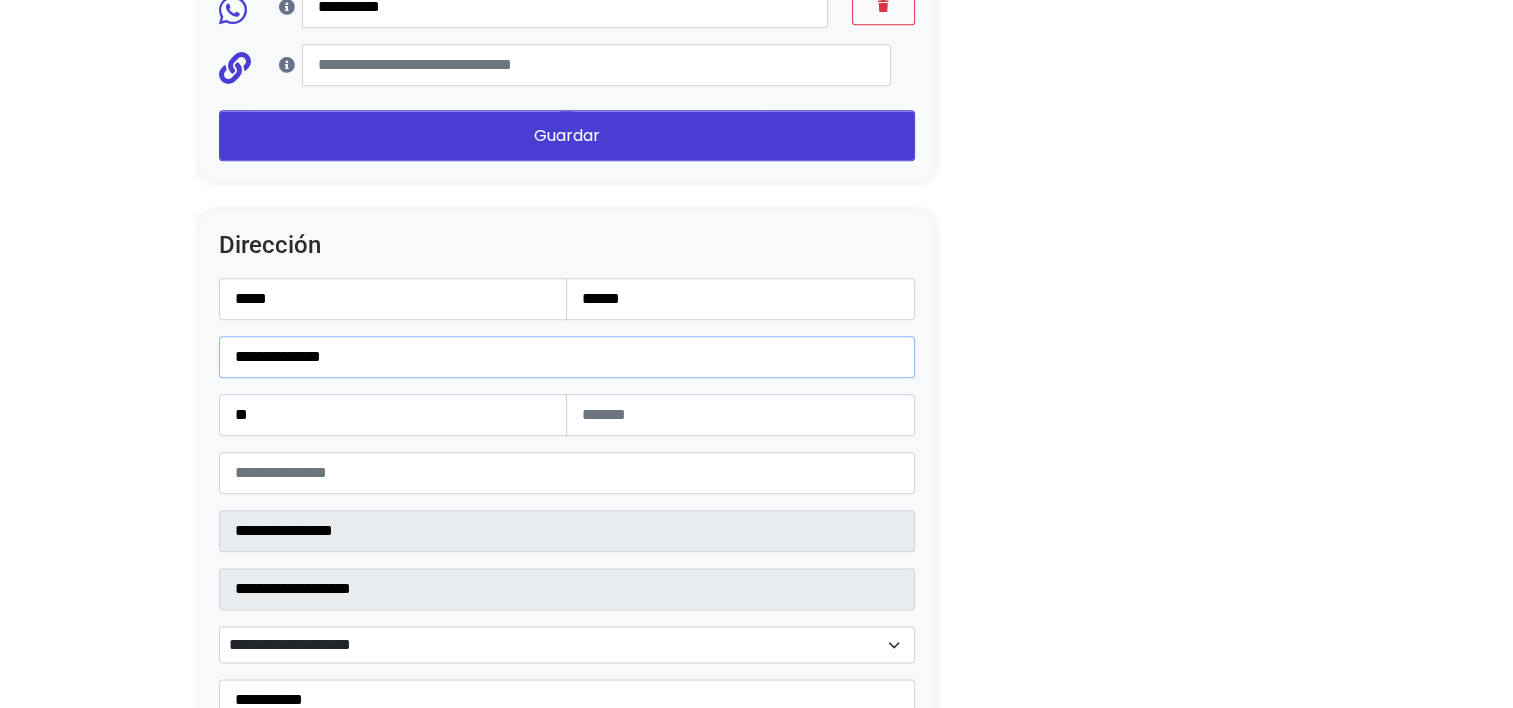 click on "**********" at bounding box center (567, 357) 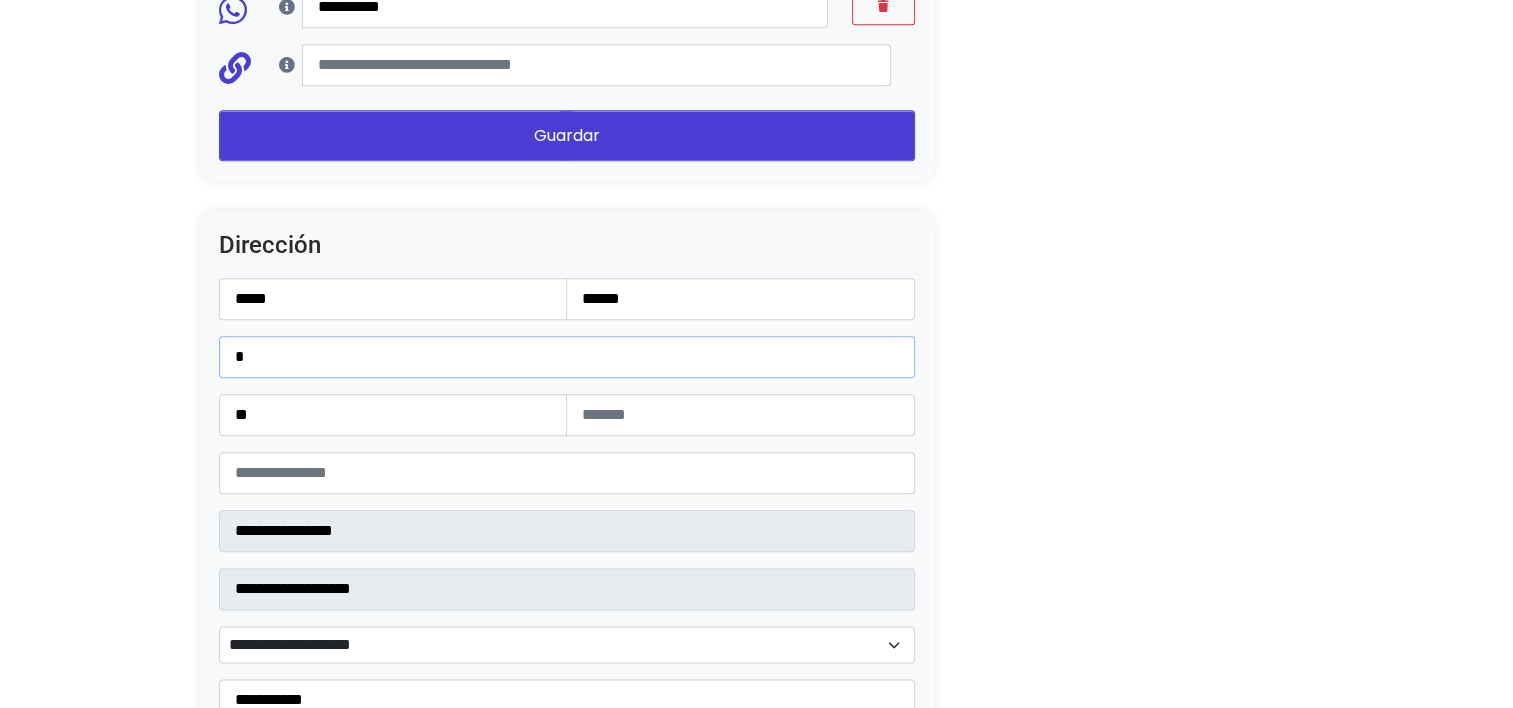 type on "**********" 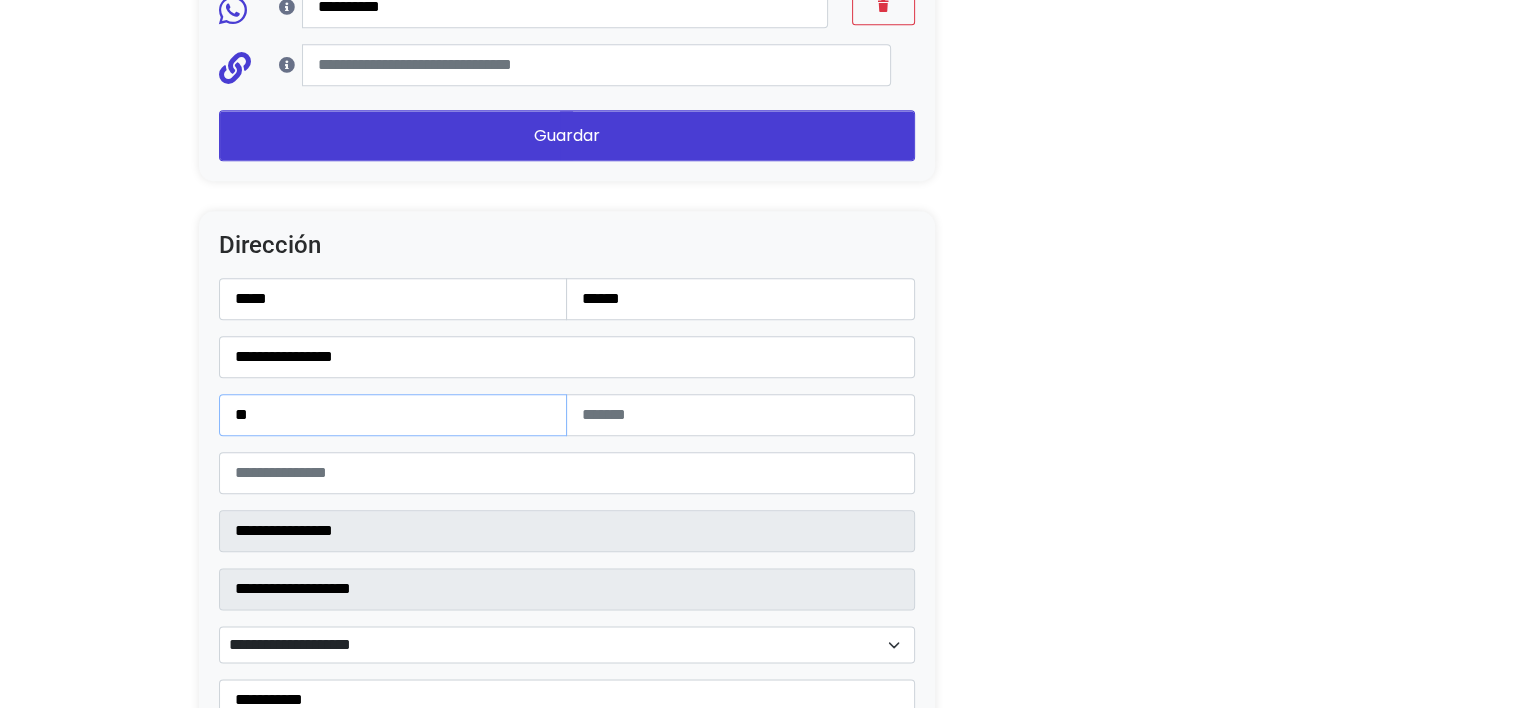 click on "**" at bounding box center [393, 415] 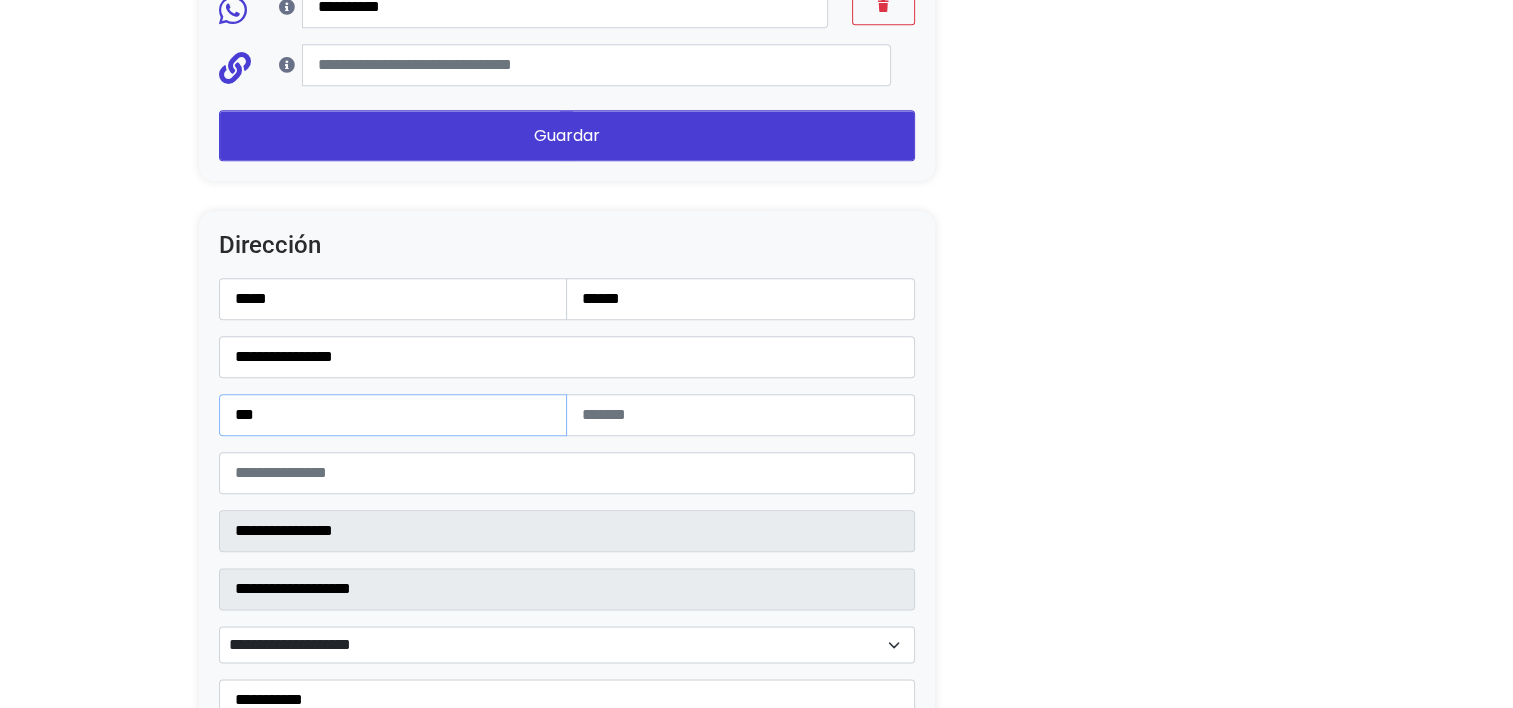 type on "***" 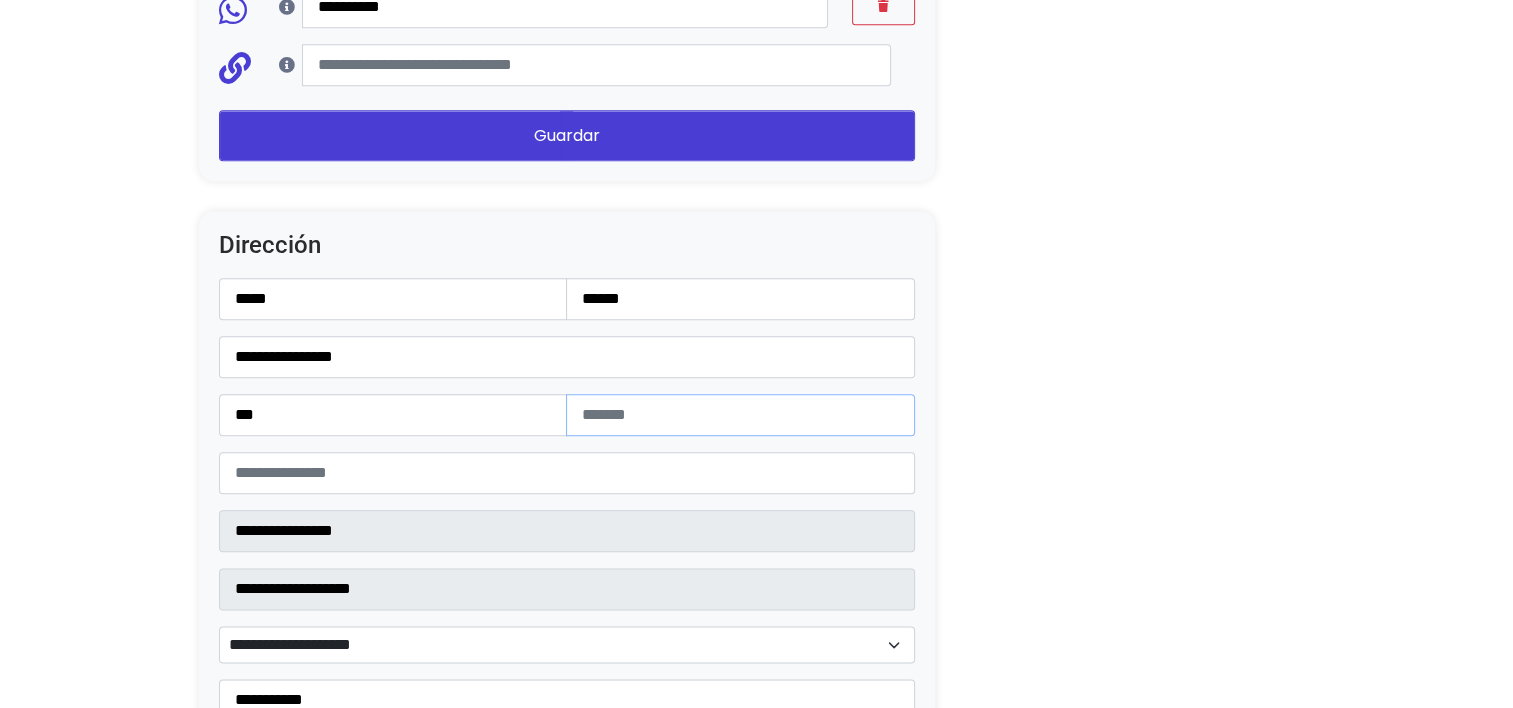 click at bounding box center [740, 415] 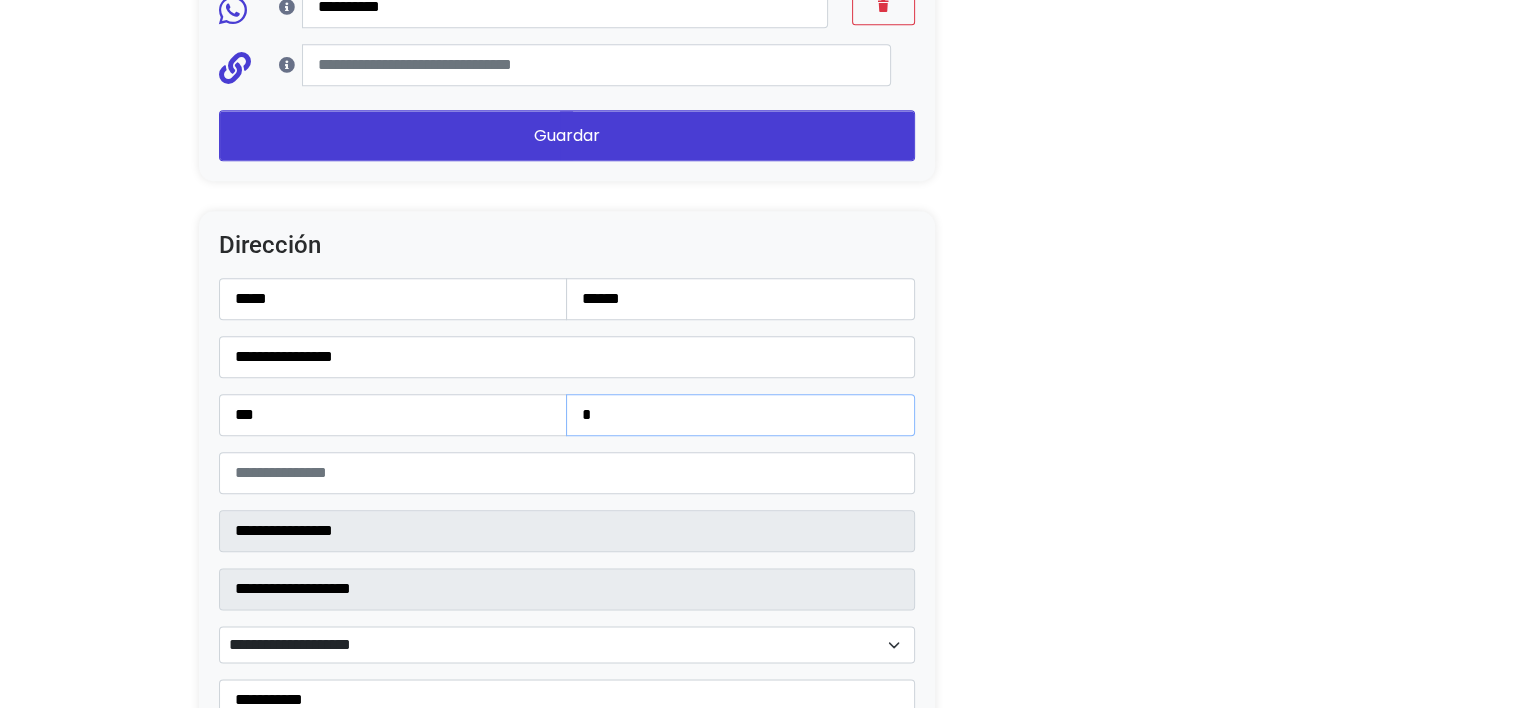 type on "*" 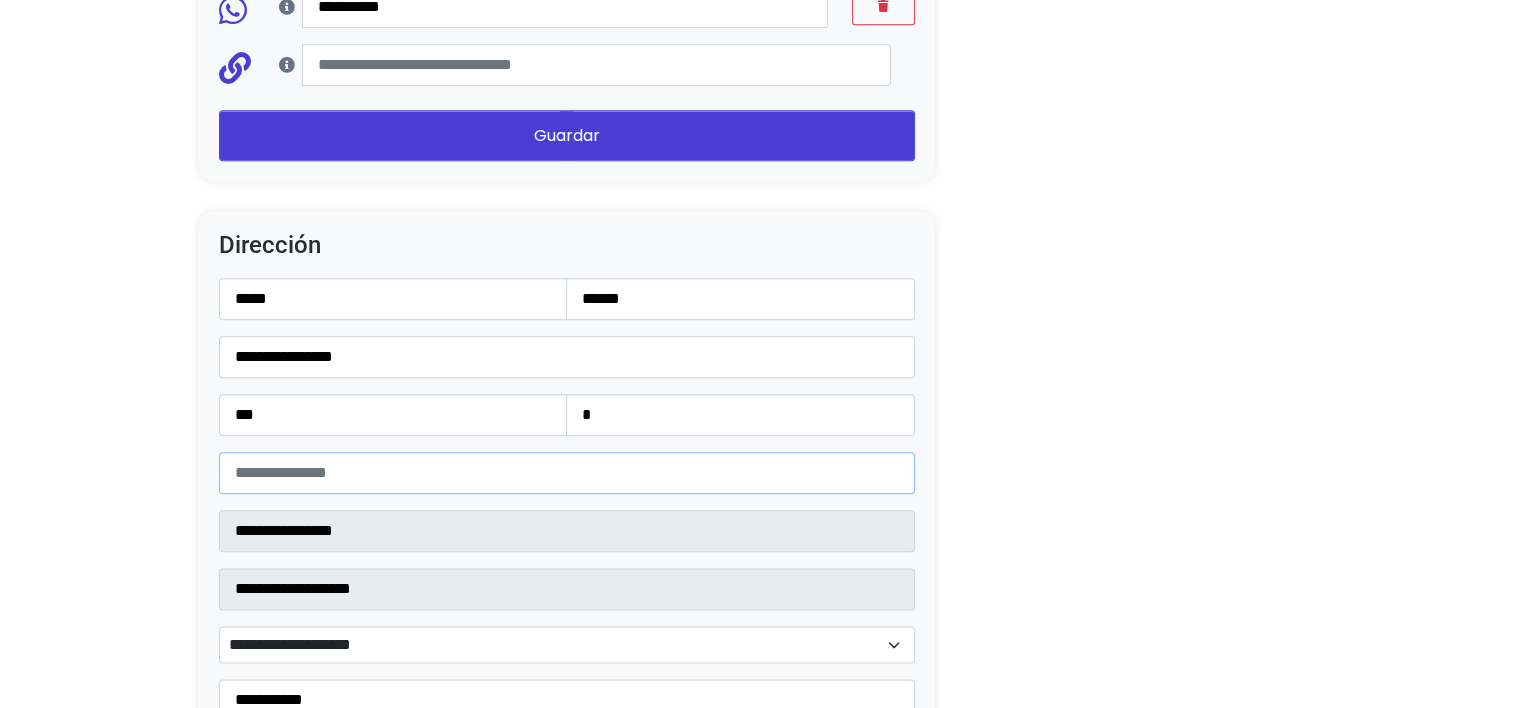 click on "*****" at bounding box center [567, 473] 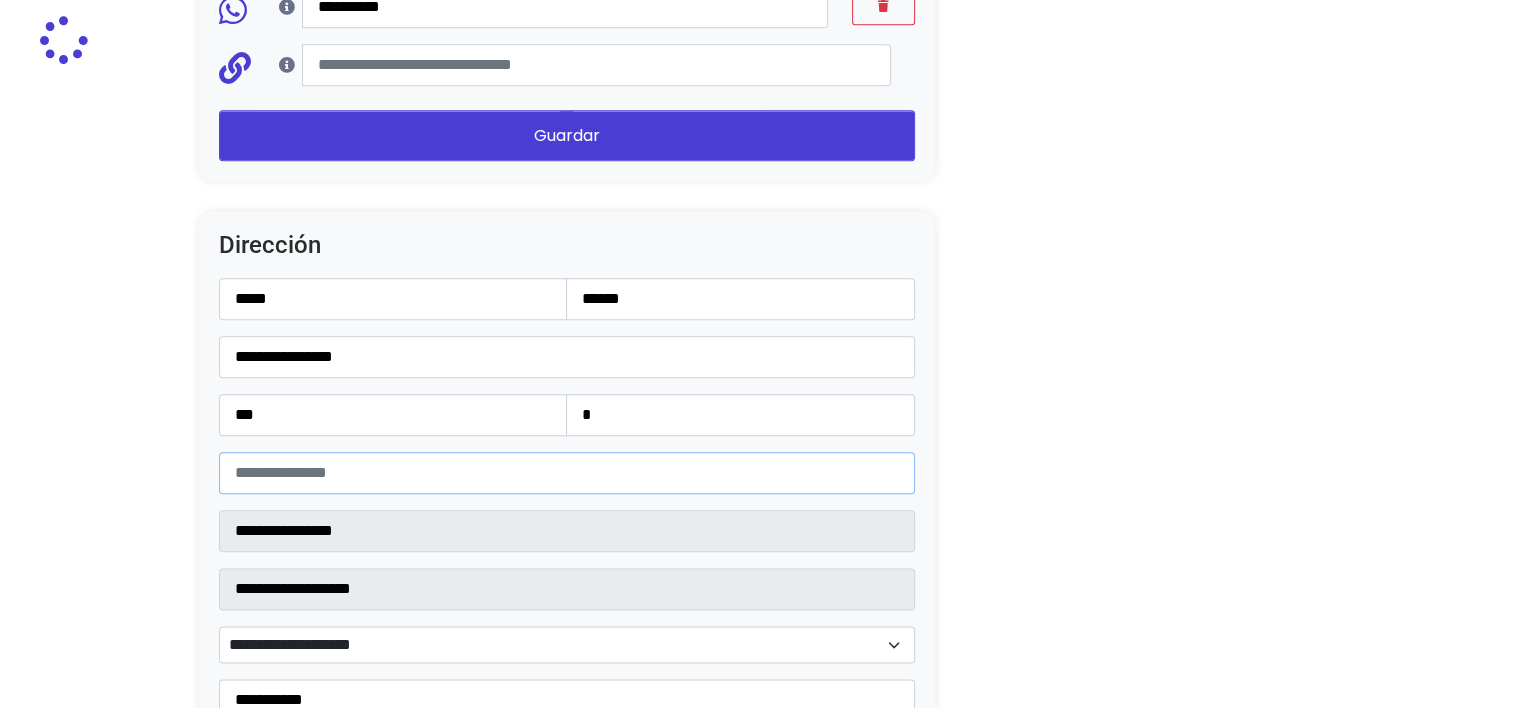type on "*********" 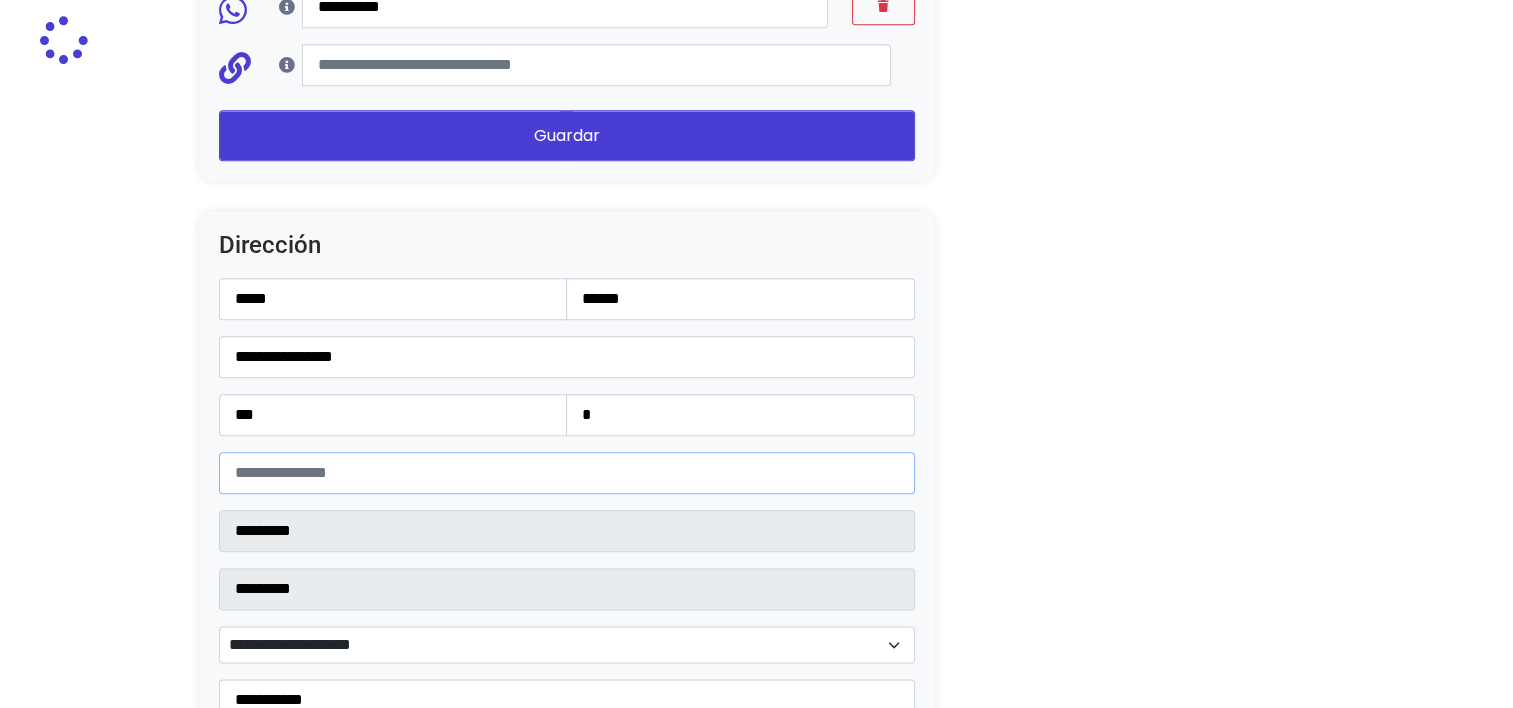 type on "*****" 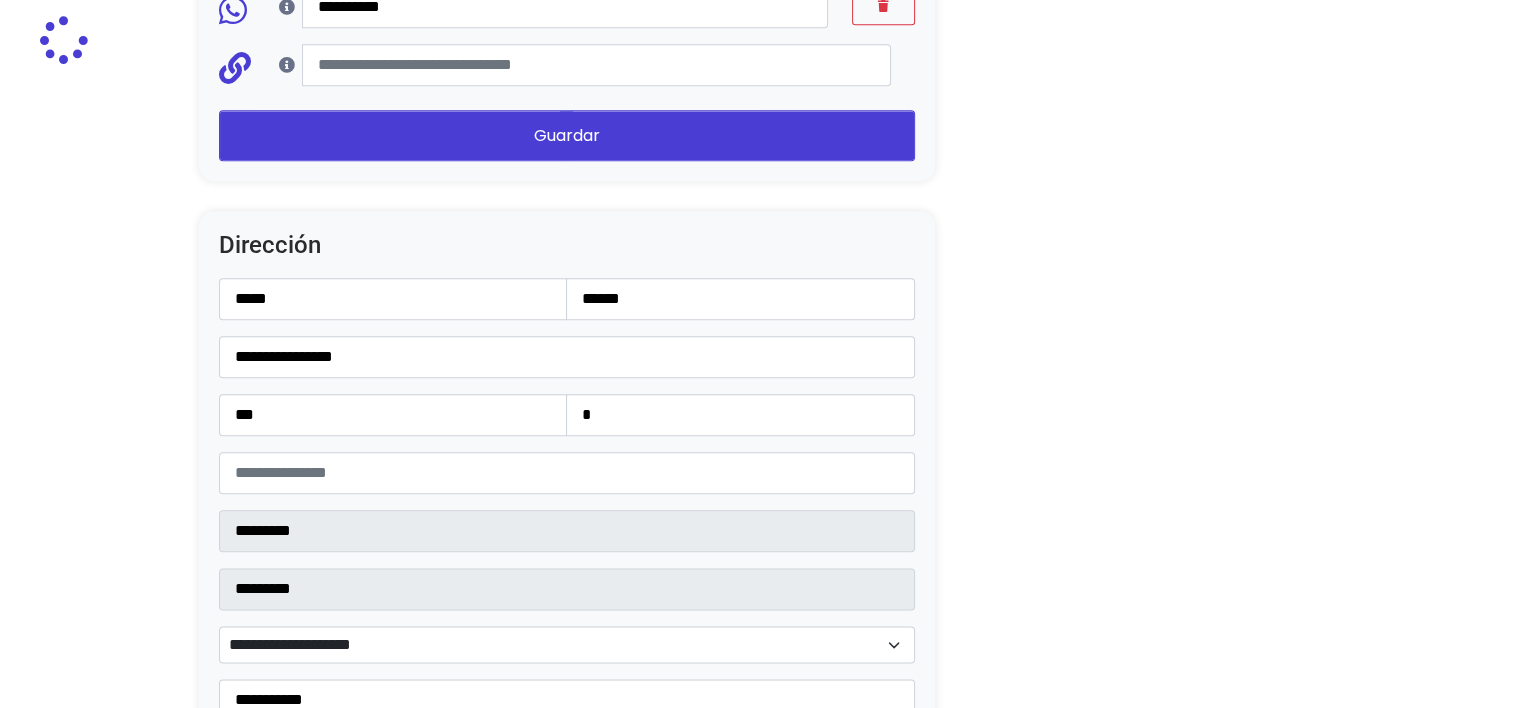 click on "Configuración de Tienda
Ocultar productos vendidos
Ocultar barra Lolapay
Cabecera central
Importador de Instagram
Para importar tus publicaciones de Instagram, primero necesitas autorizar a Lolapay a acceder a tu cuenta de Instagram.
Por favor, ingresa tu nombre de usuario de Instagram a continuación:
Autorizar
Presentación
Esta es una descripción corta de tu tienda, da clic sobre el texto y sobre la imagen para modificarla." at bounding box center [567, -441] 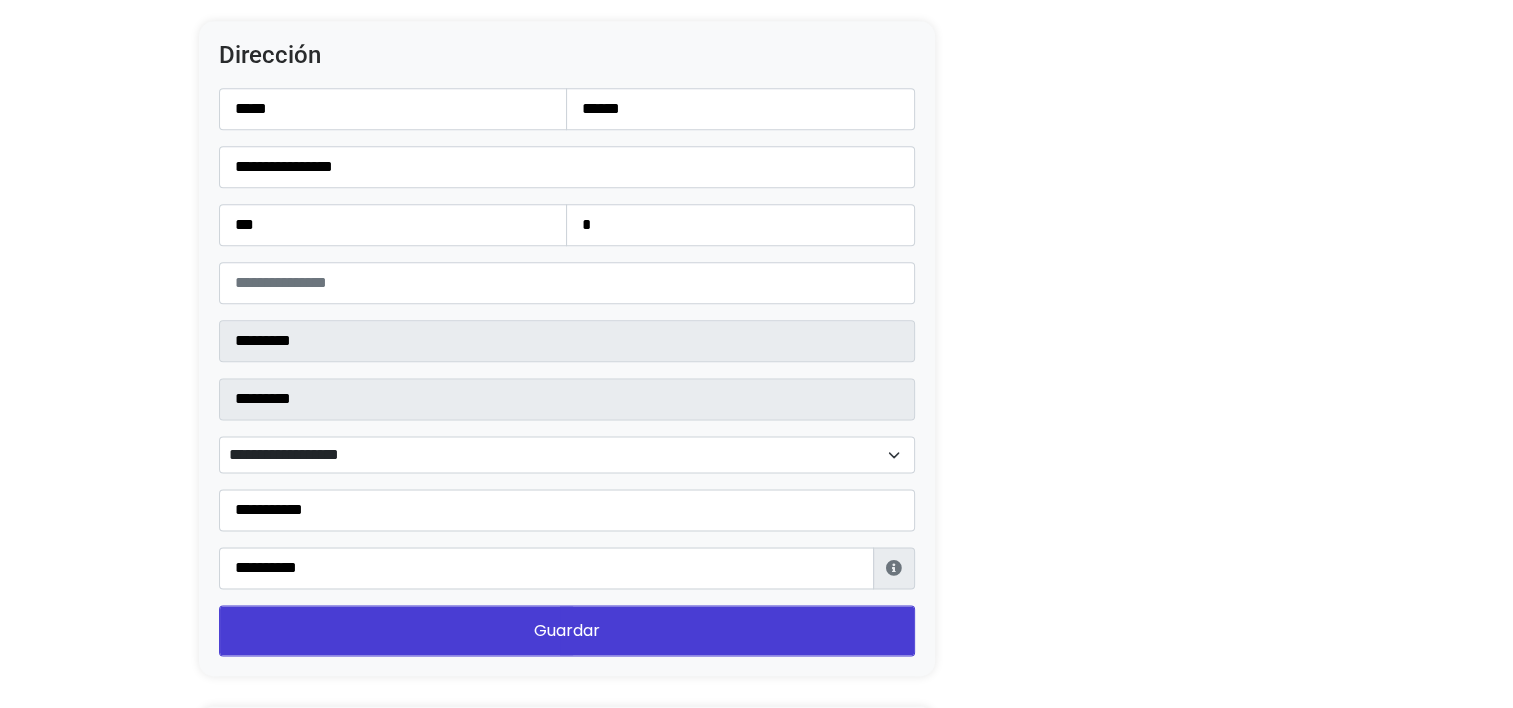 scroll, scrollTop: 2480, scrollLeft: 0, axis: vertical 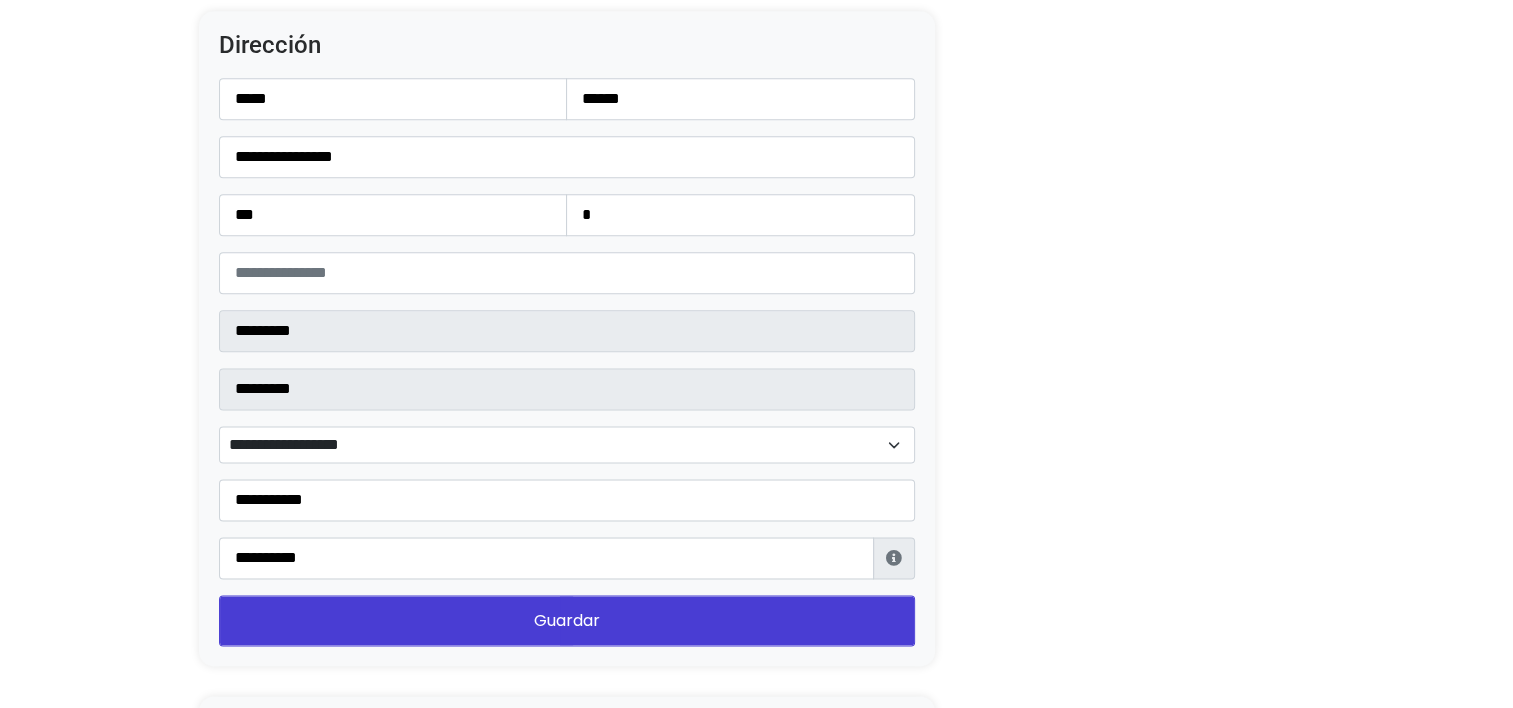 click on "**********" at bounding box center (567, 445) 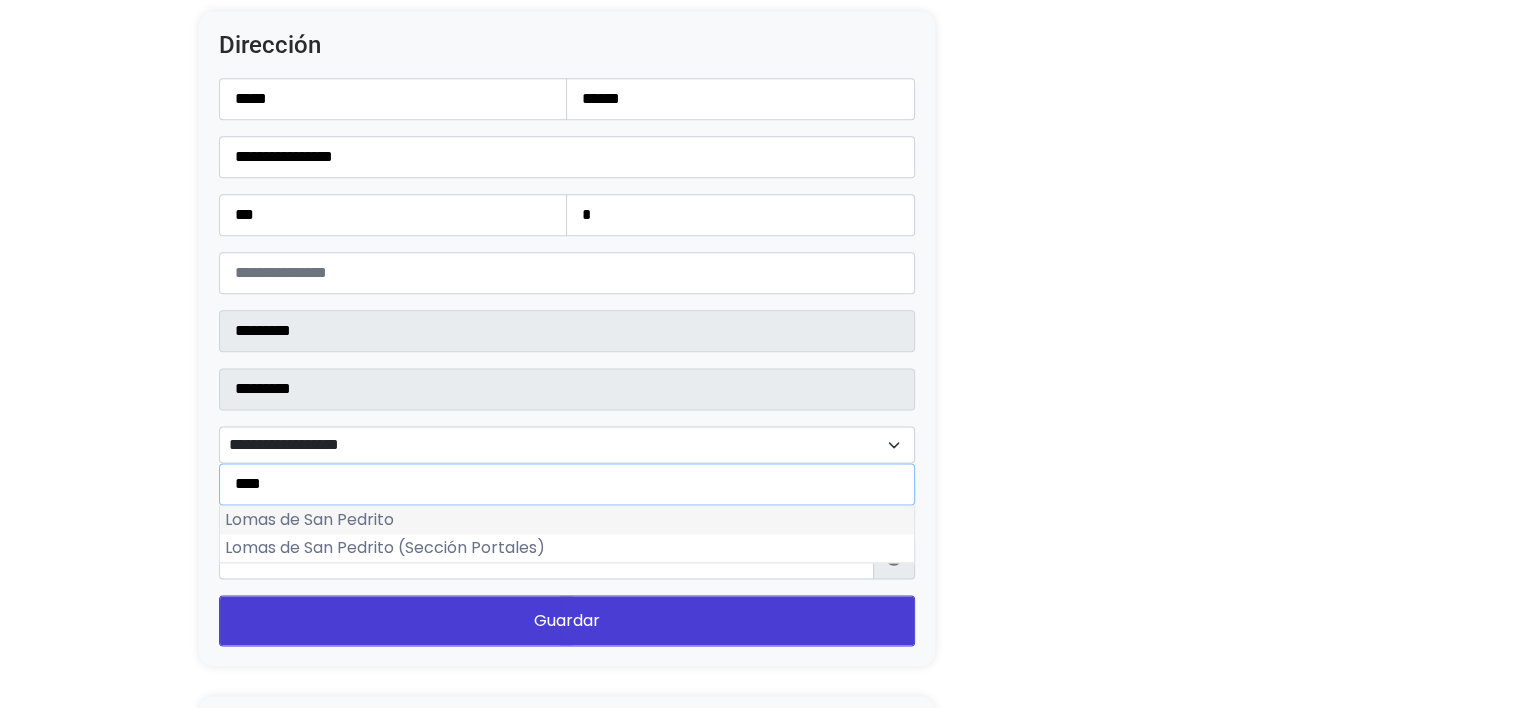 type on "****" 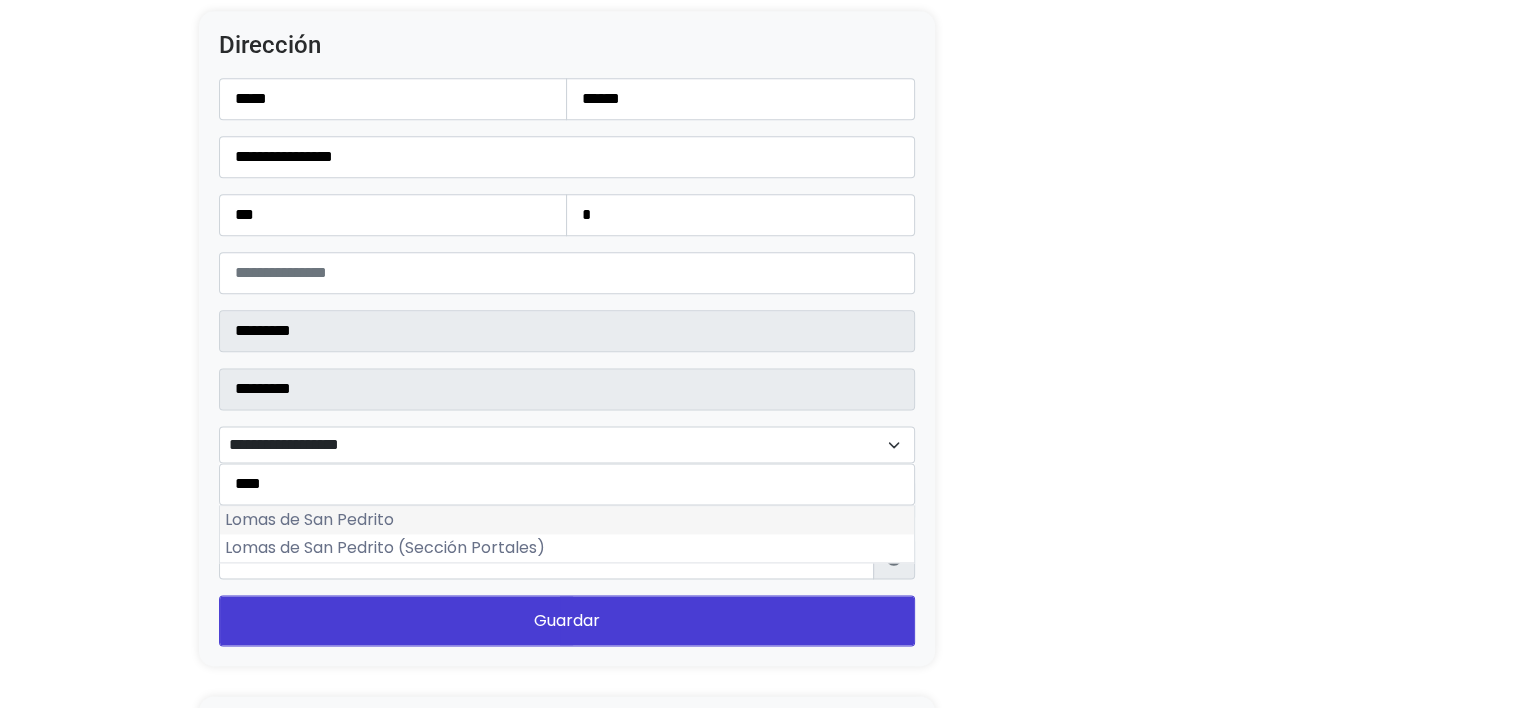 click on "Lomas de San Pedrito" at bounding box center [567, 520] 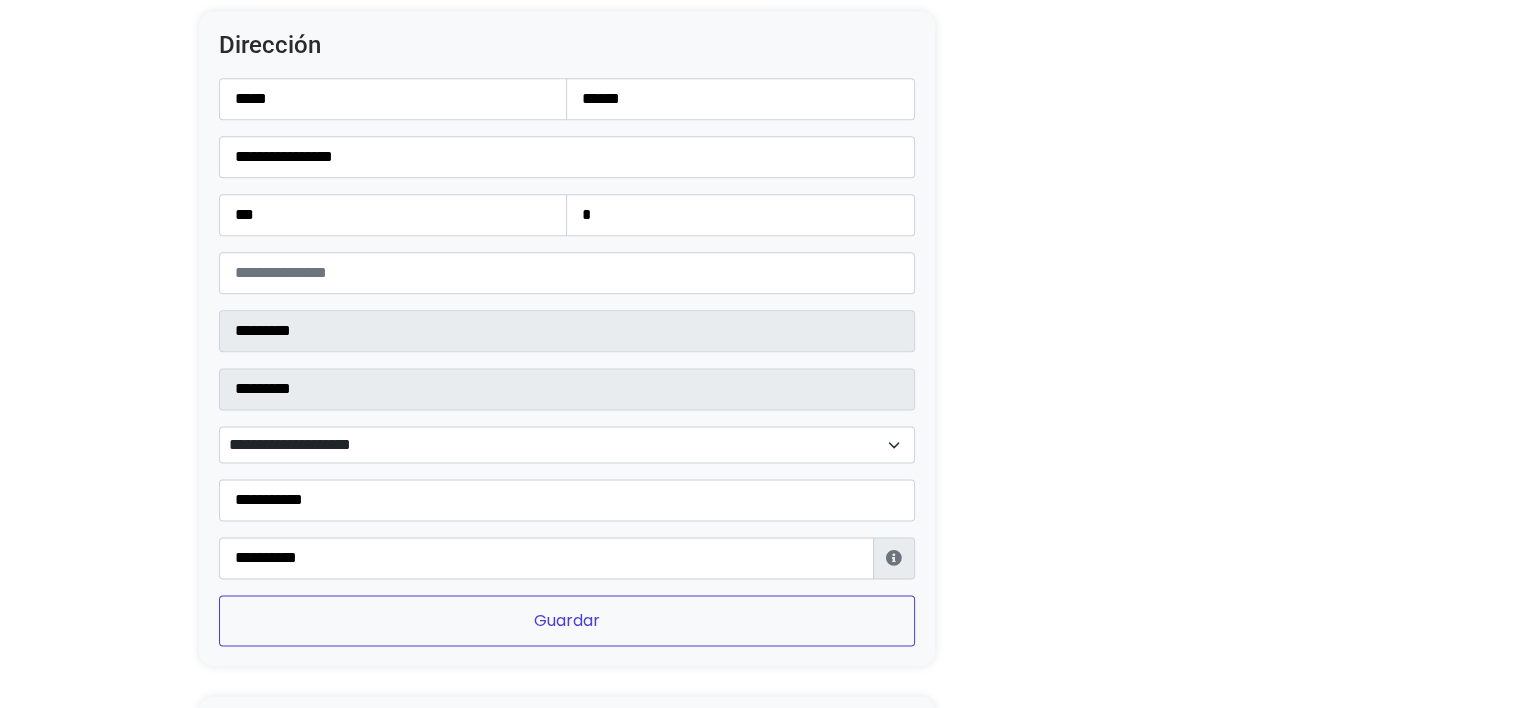 click on "Guardar" at bounding box center [567, 620] 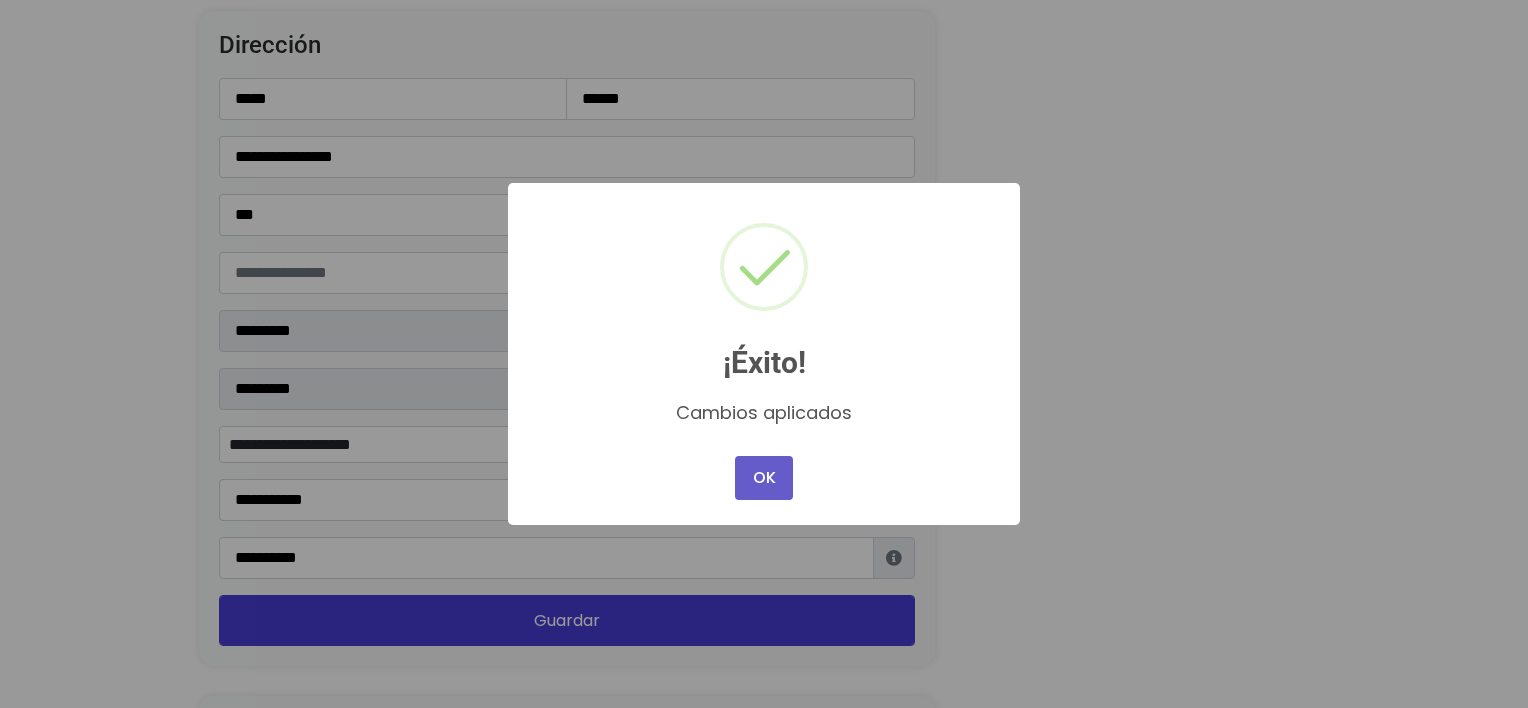 click on "OK" at bounding box center (764, 478) 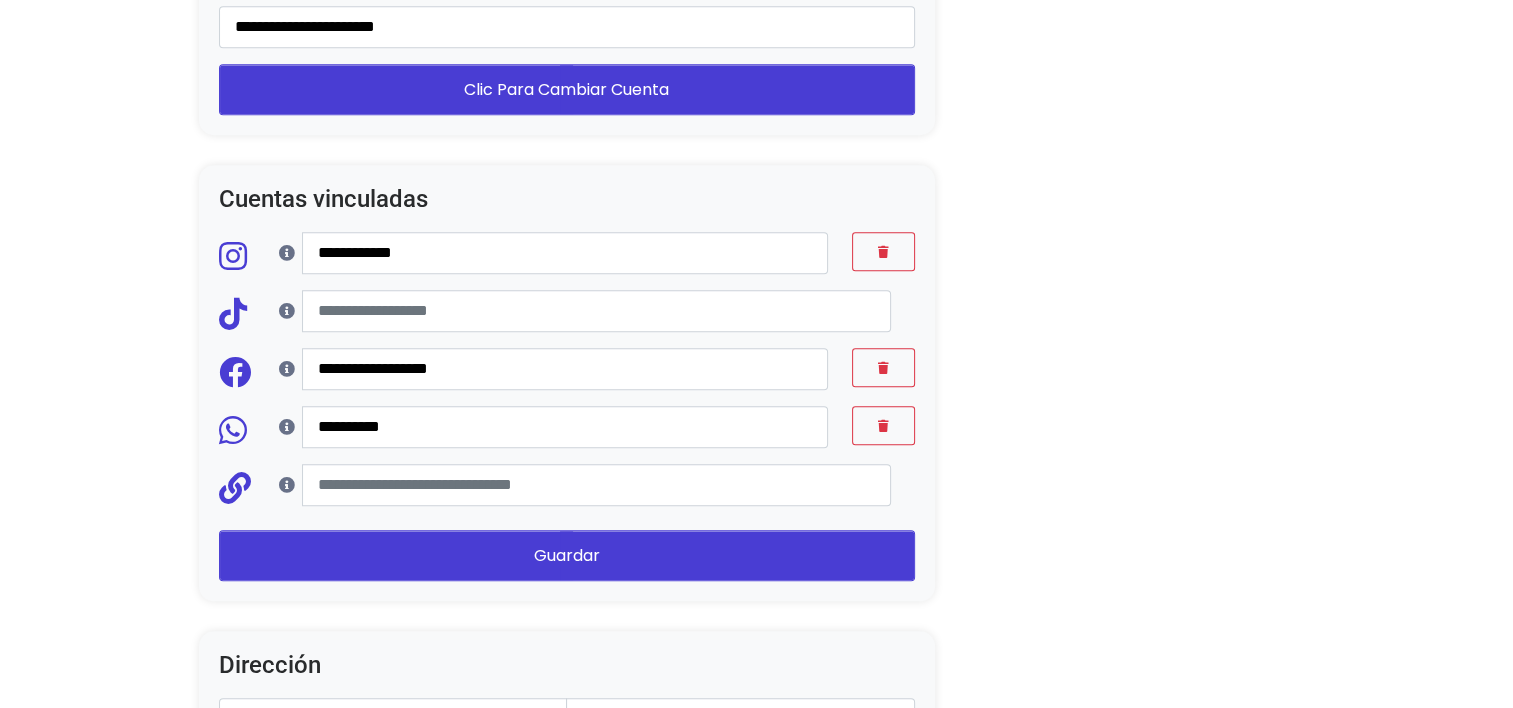scroll, scrollTop: 0, scrollLeft: 0, axis: both 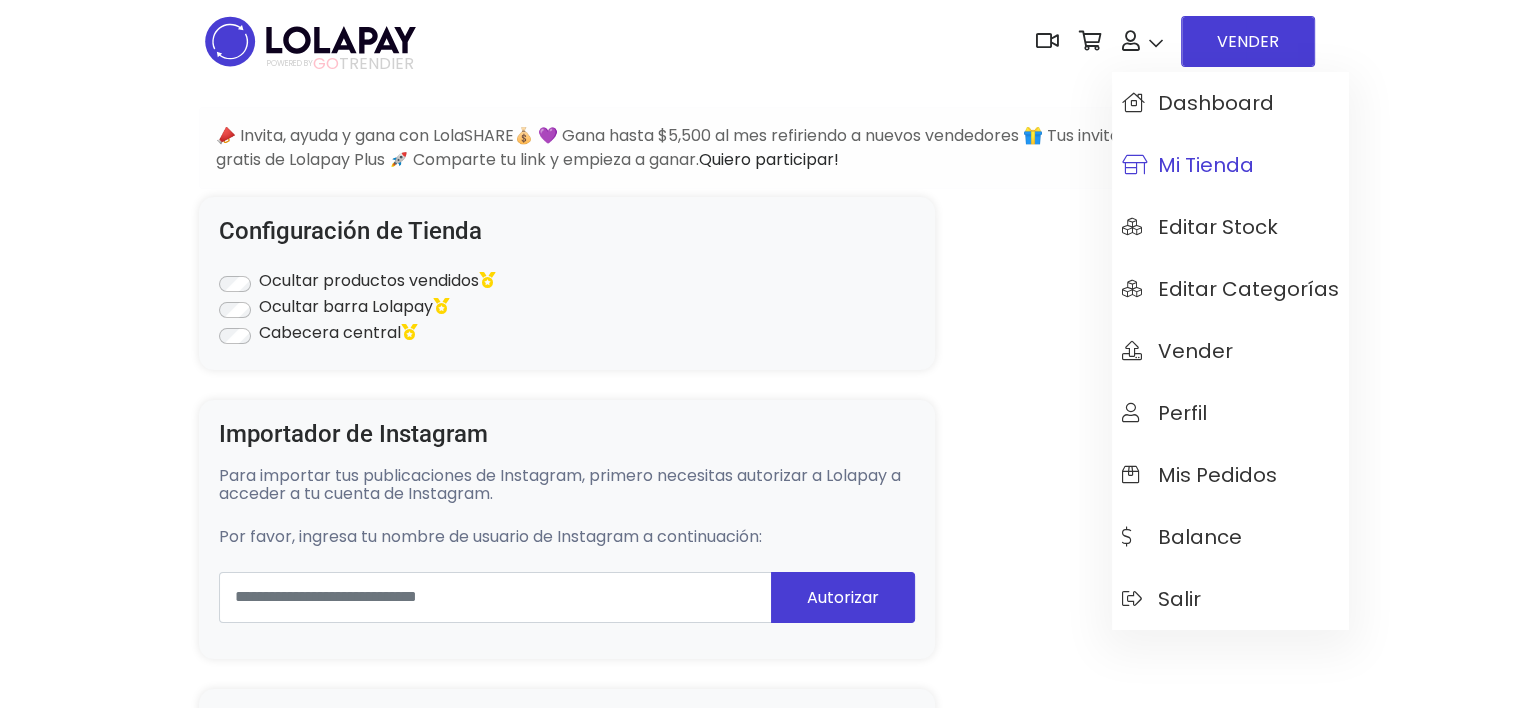 click on "Mi tienda" at bounding box center [1188, 165] 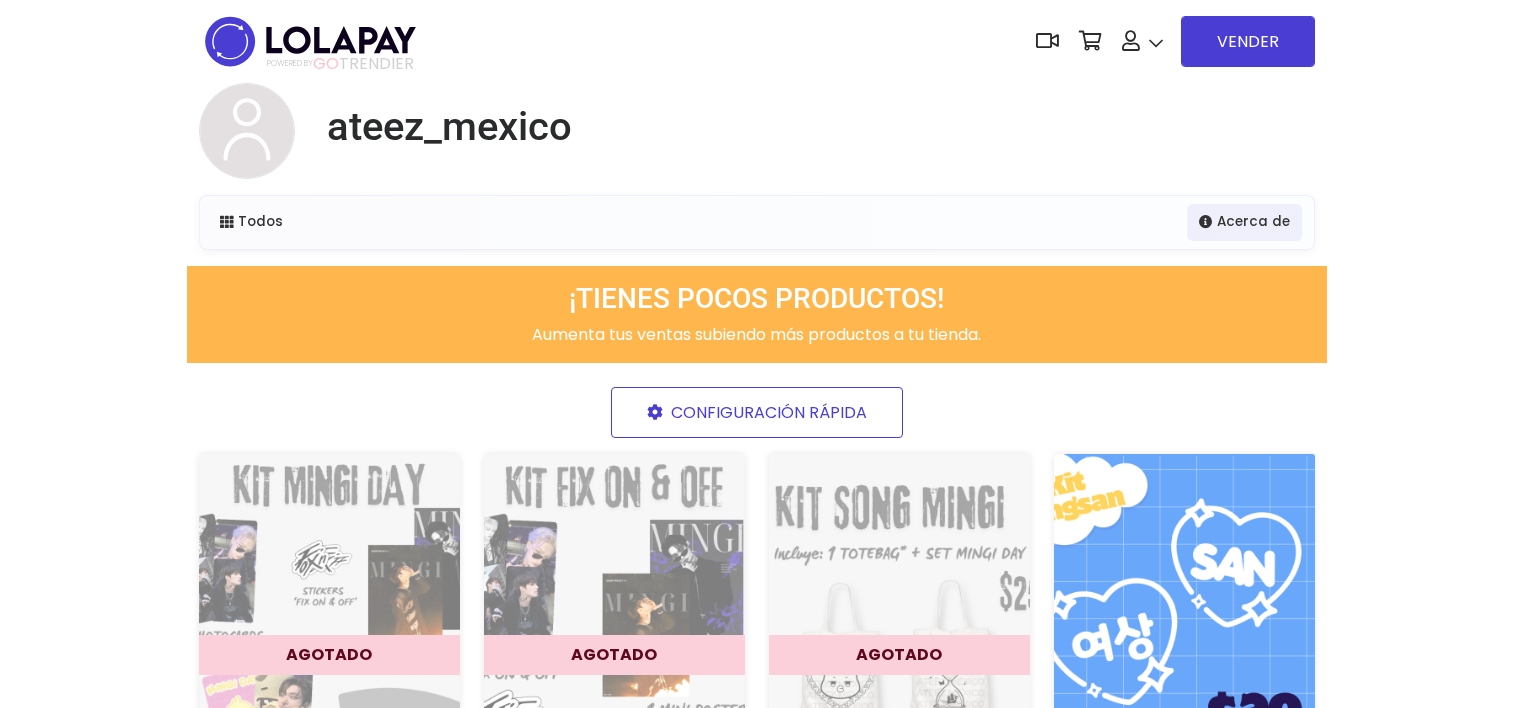 scroll, scrollTop: 0, scrollLeft: 0, axis: both 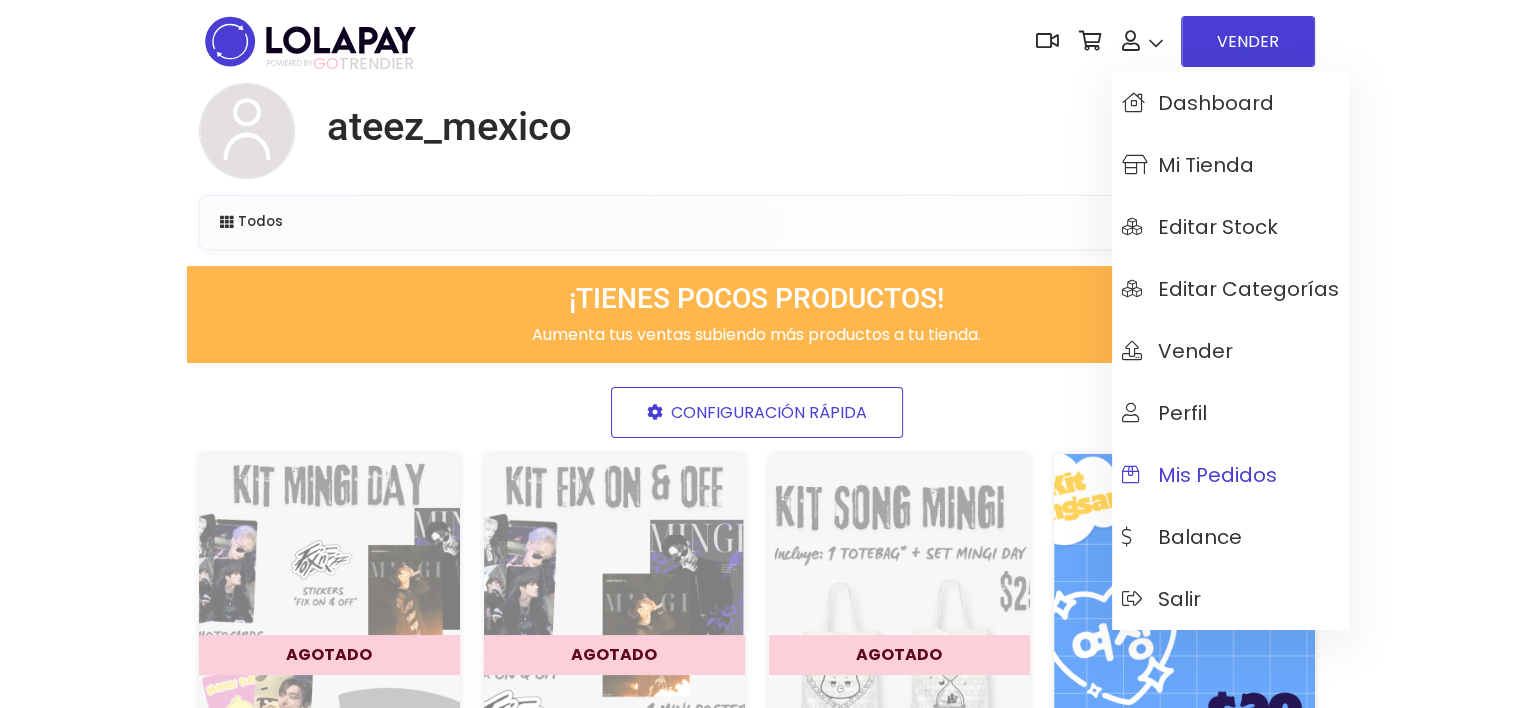click on "Mis pedidos" at bounding box center [1199, 475] 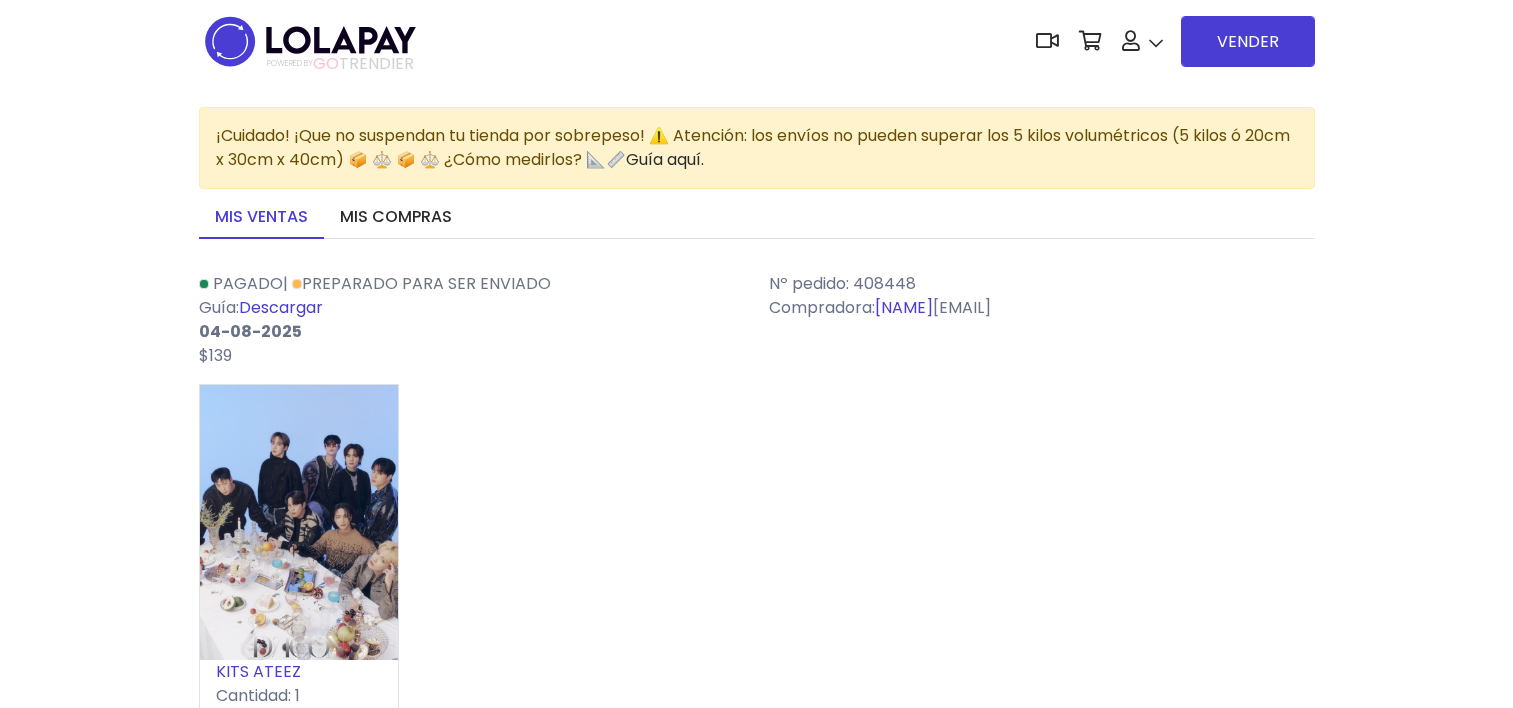 scroll, scrollTop: 0, scrollLeft: 0, axis: both 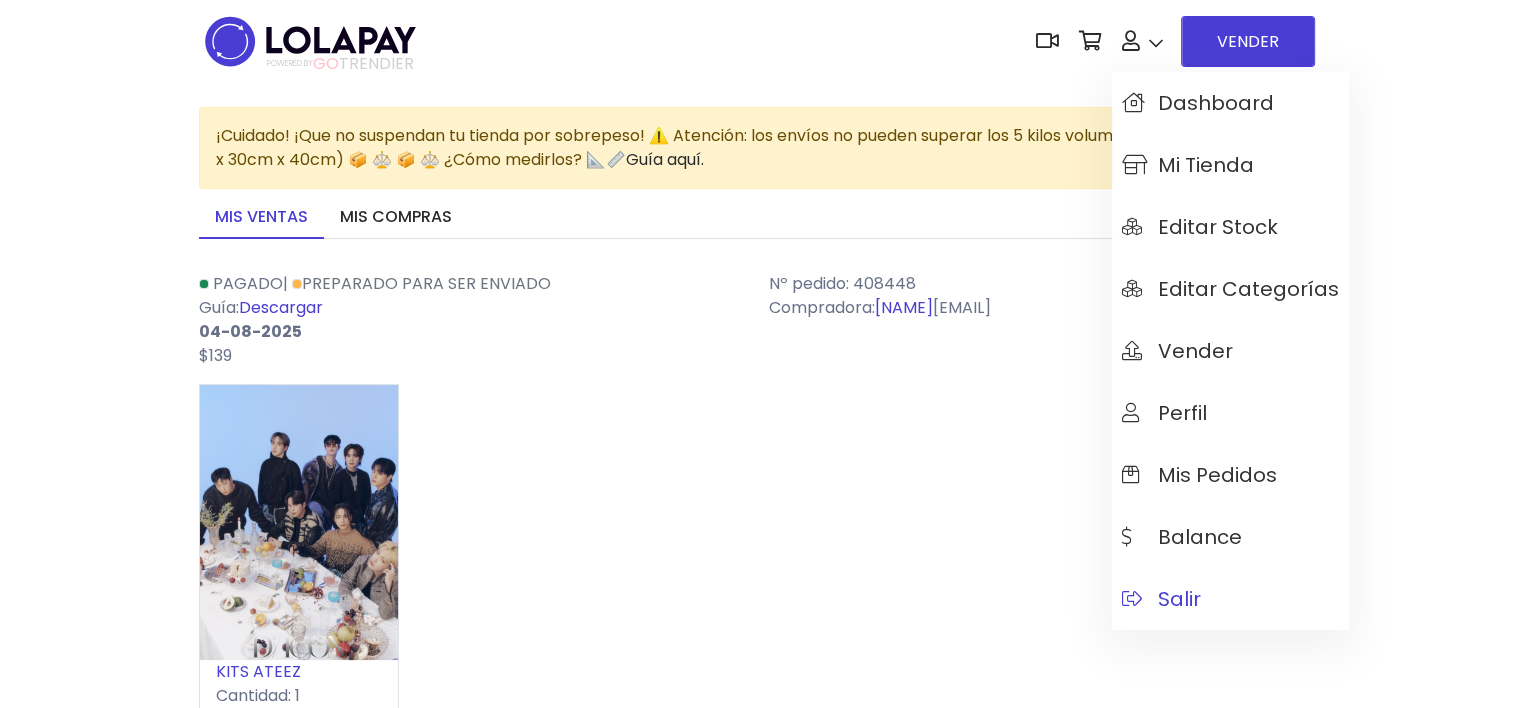 click on "Salir" at bounding box center (1161, 599) 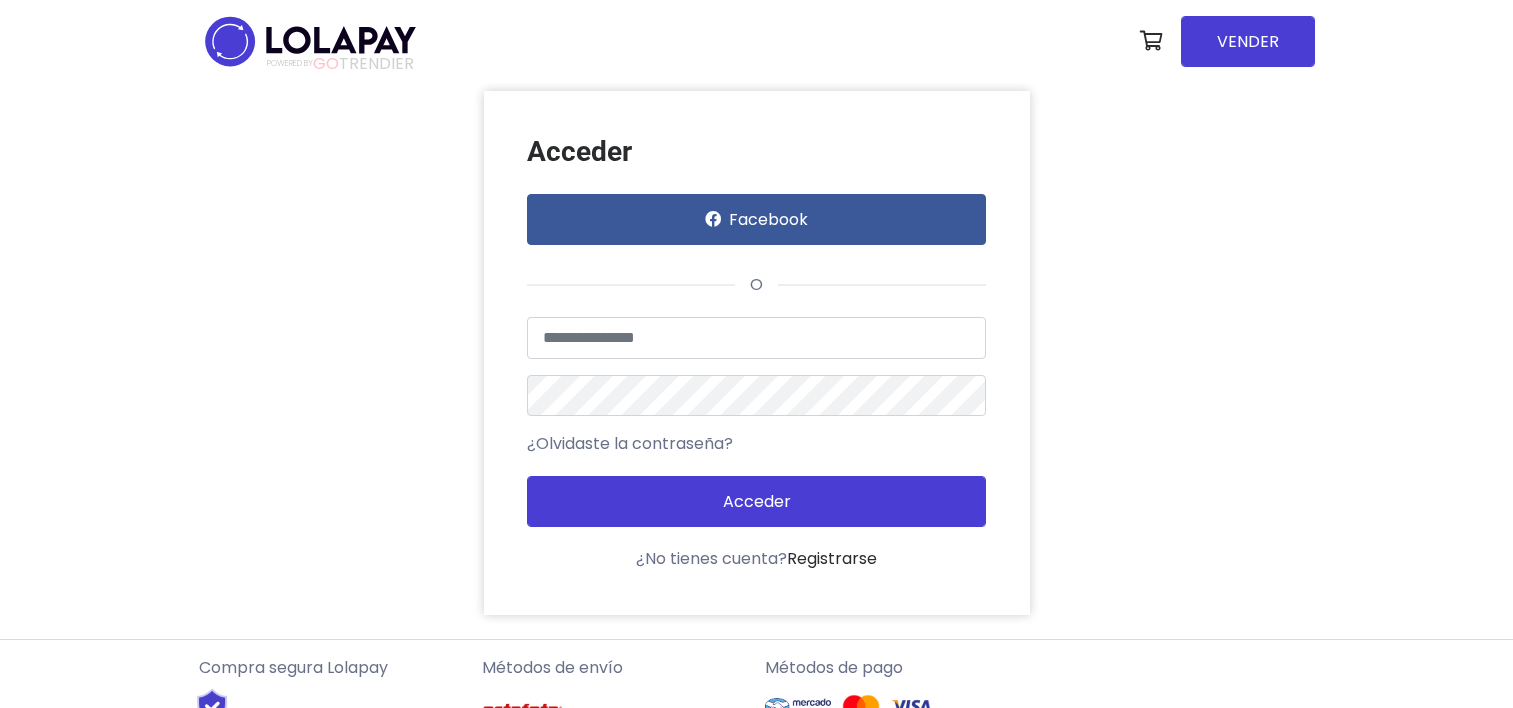 scroll, scrollTop: 0, scrollLeft: 0, axis: both 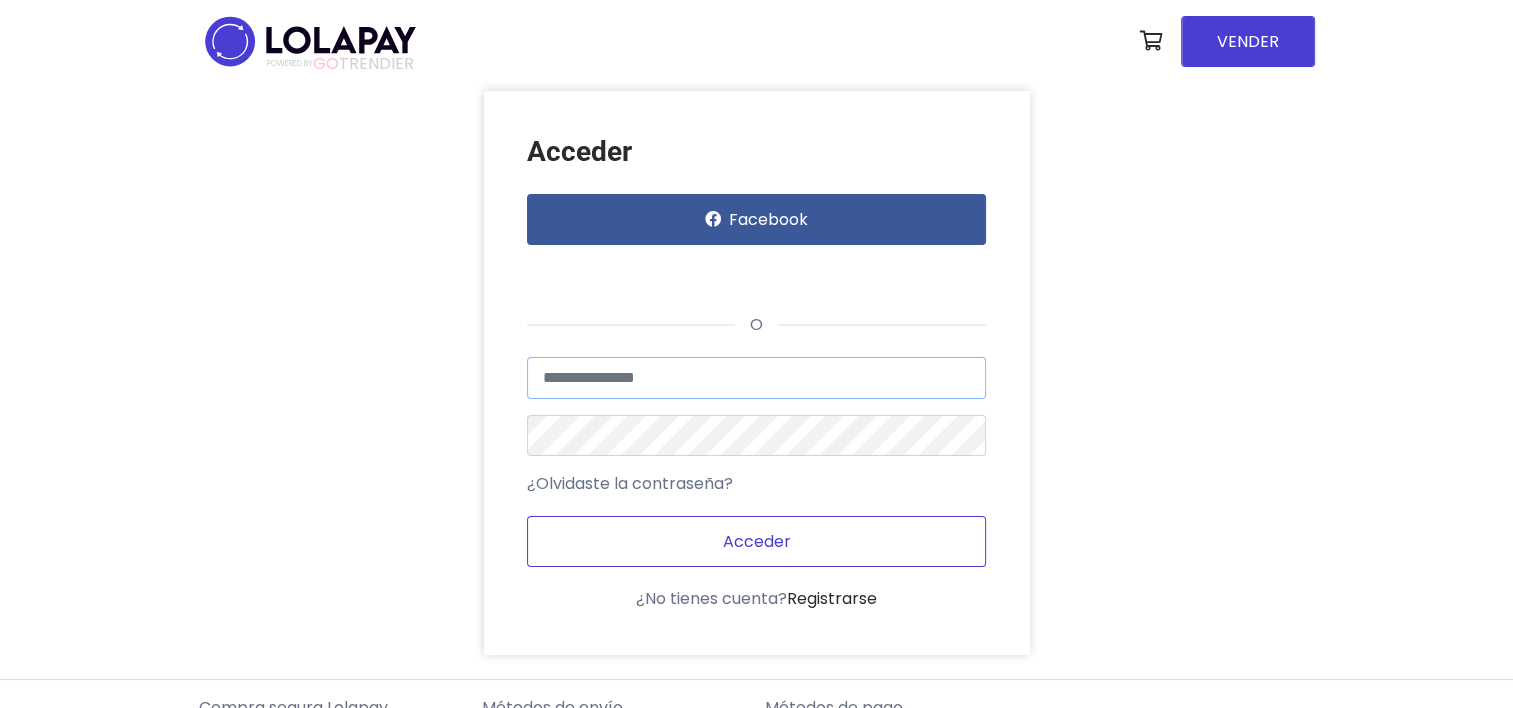 type on "**********" 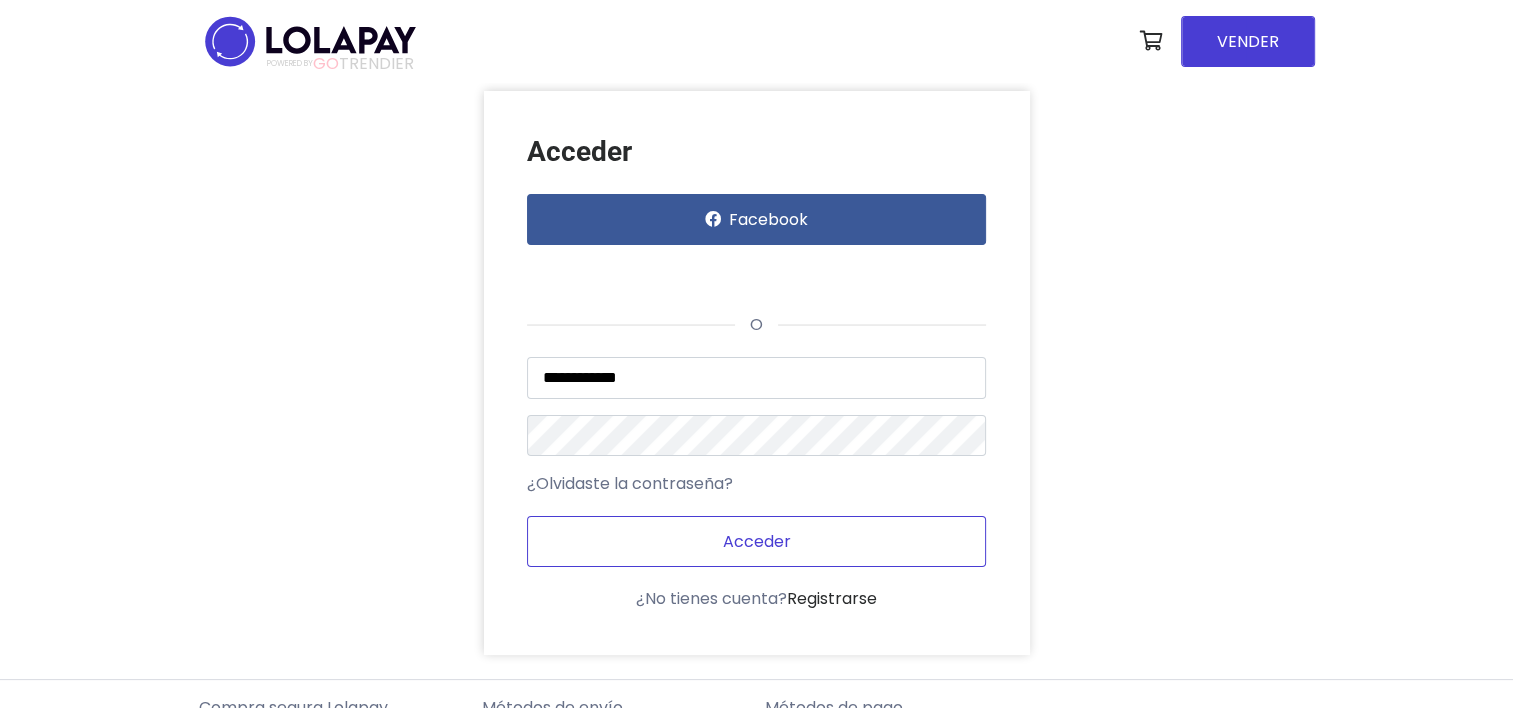 click on "Acceder" at bounding box center [756, 541] 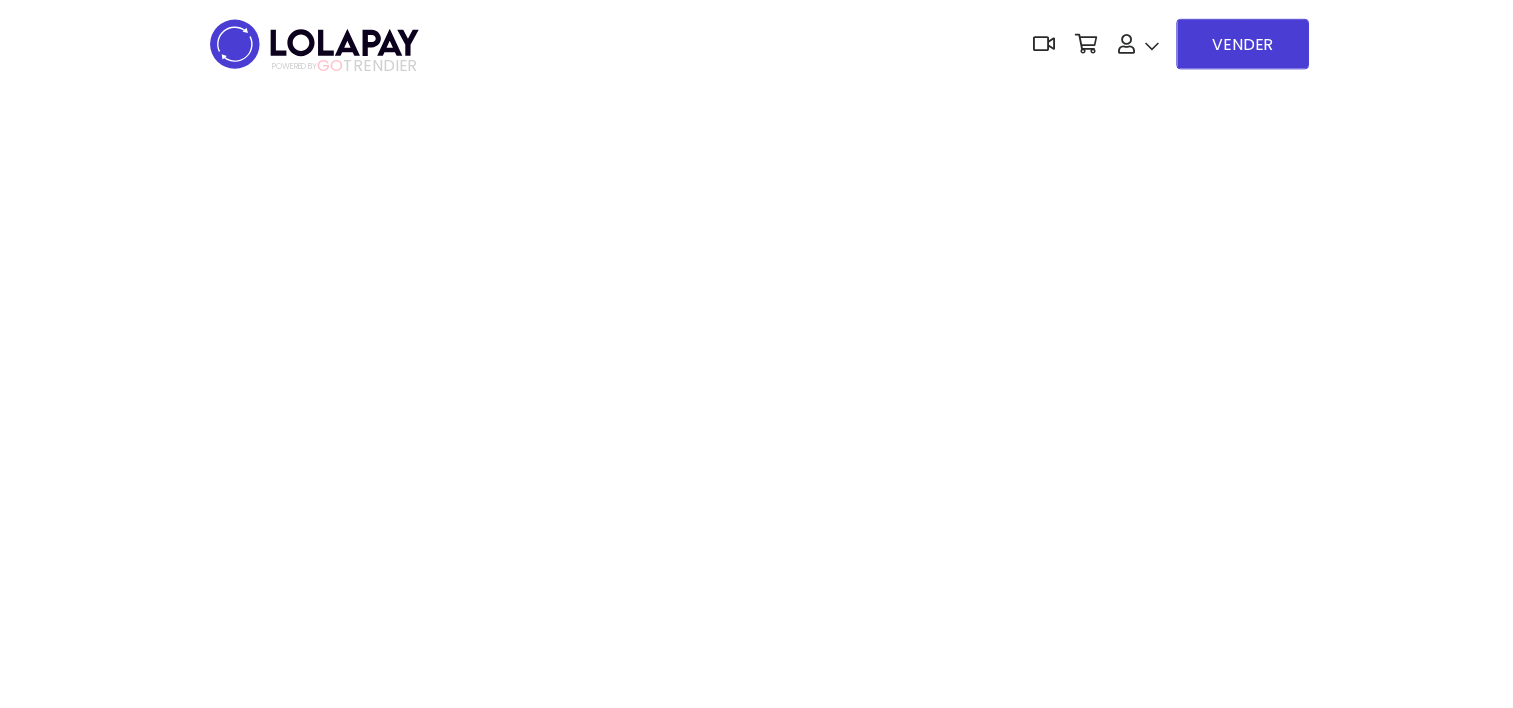 scroll, scrollTop: 0, scrollLeft: 0, axis: both 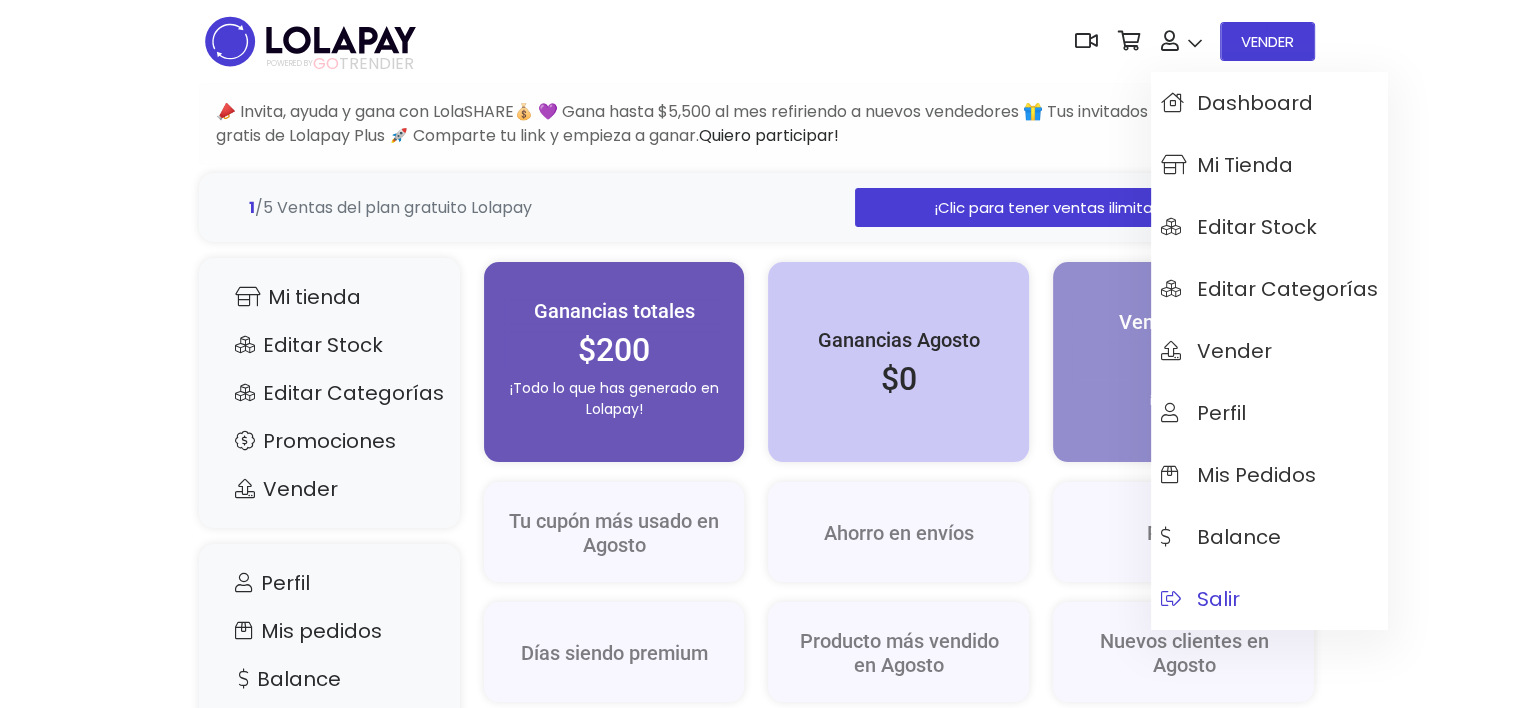 click at bounding box center (1171, 599) 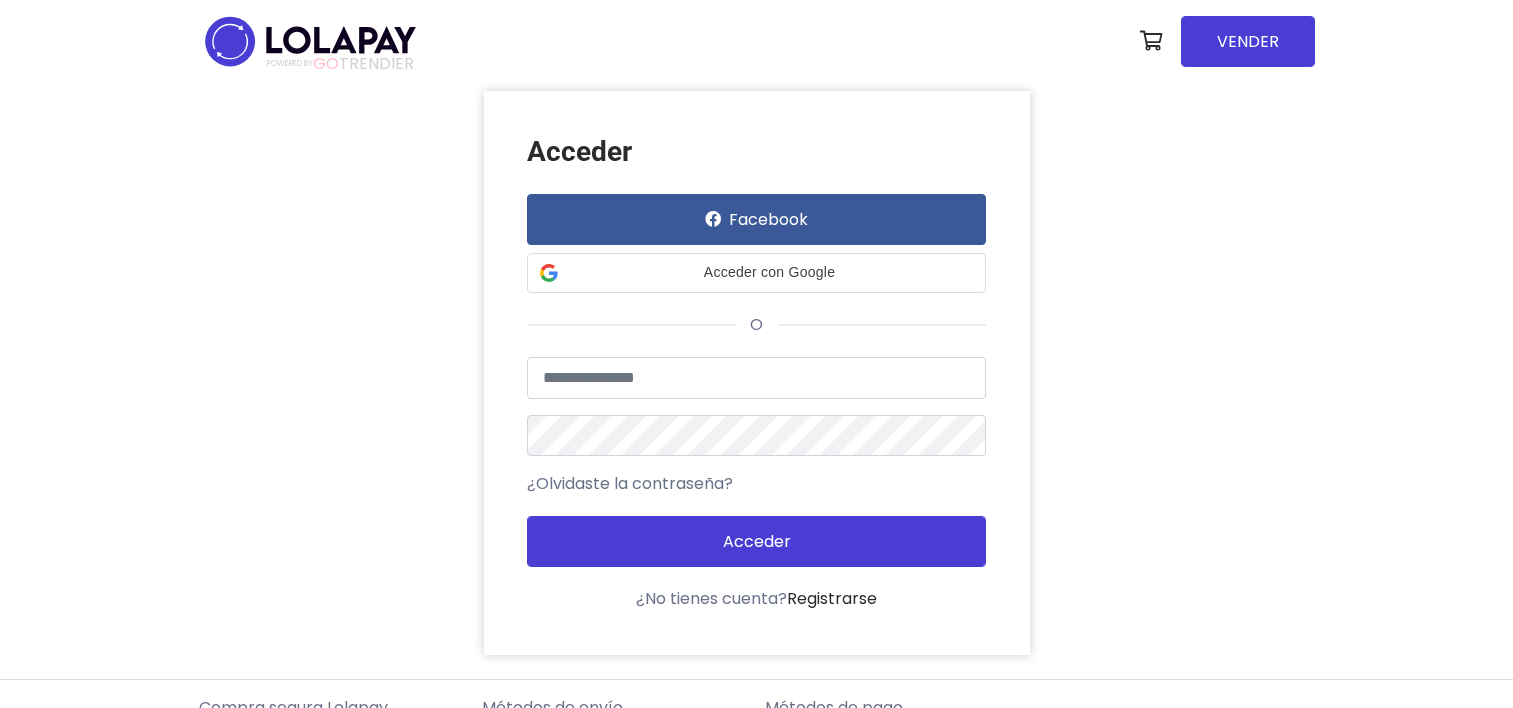 scroll, scrollTop: 0, scrollLeft: 0, axis: both 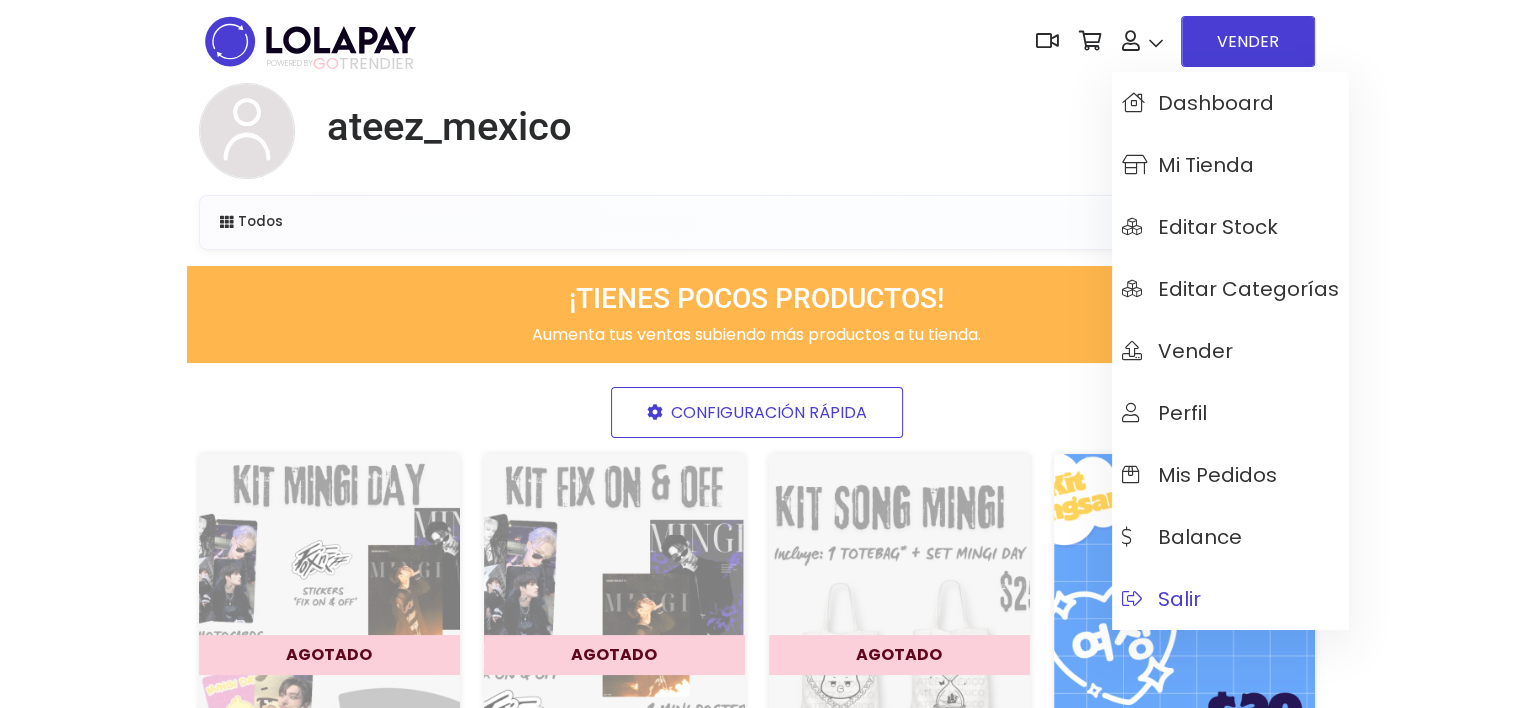 click on "Salir" at bounding box center (1230, 599) 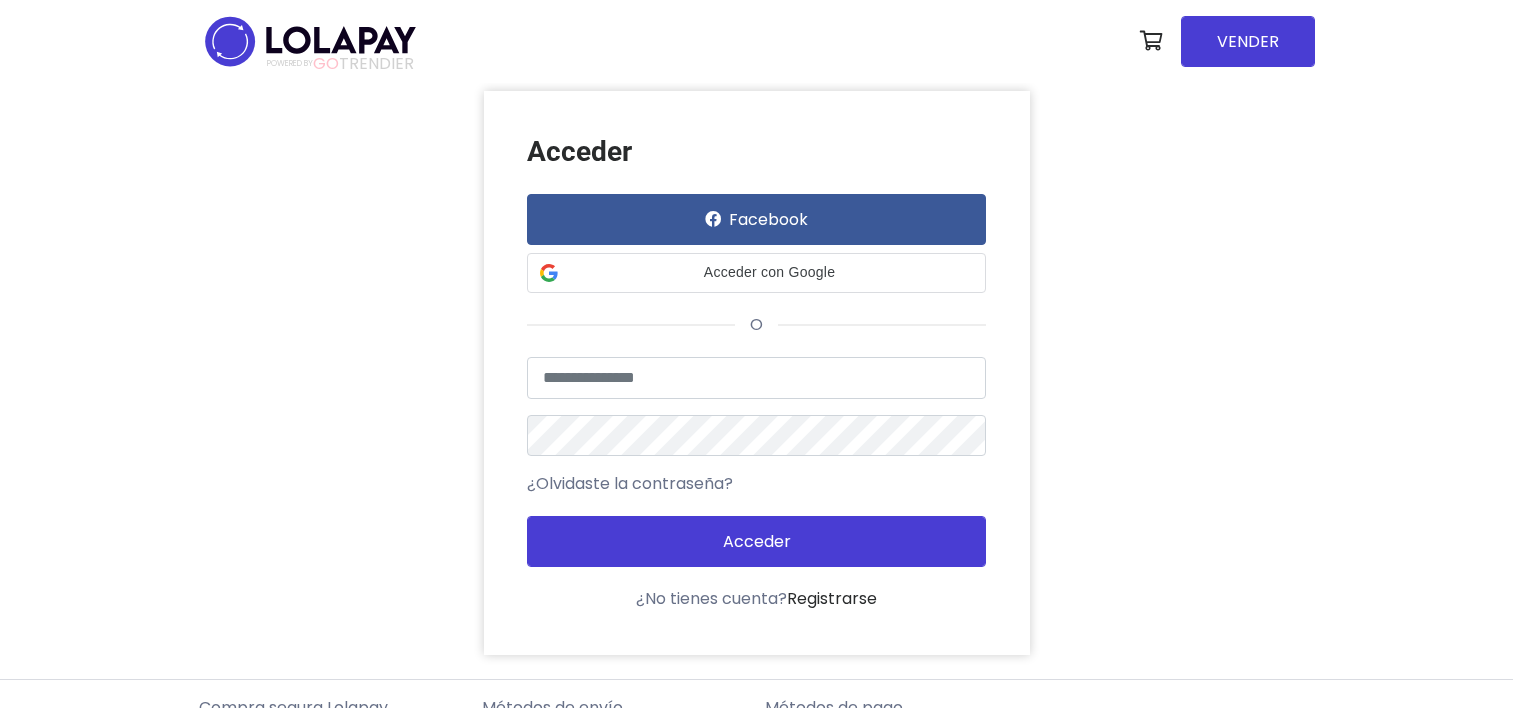 scroll, scrollTop: 0, scrollLeft: 0, axis: both 